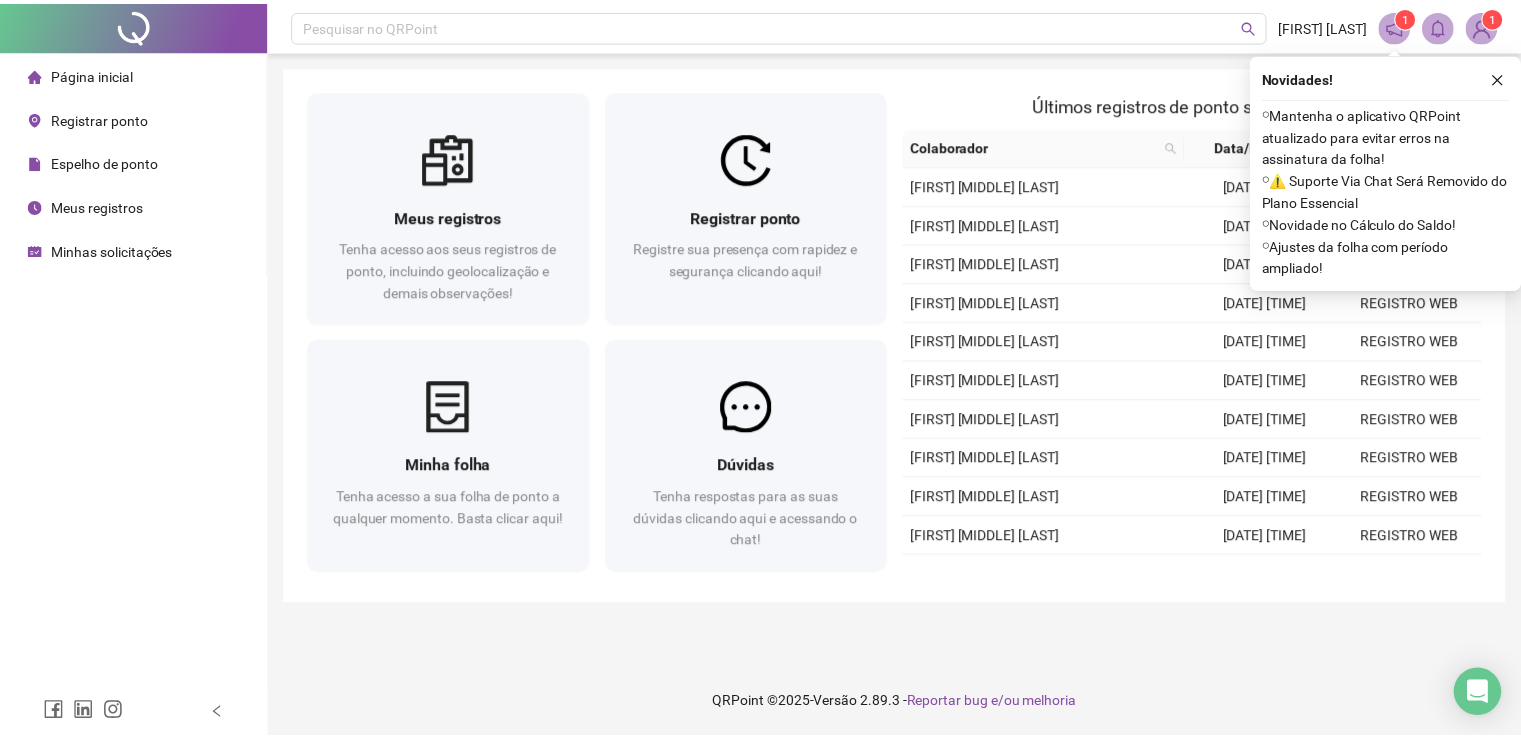 scroll, scrollTop: 0, scrollLeft: 0, axis: both 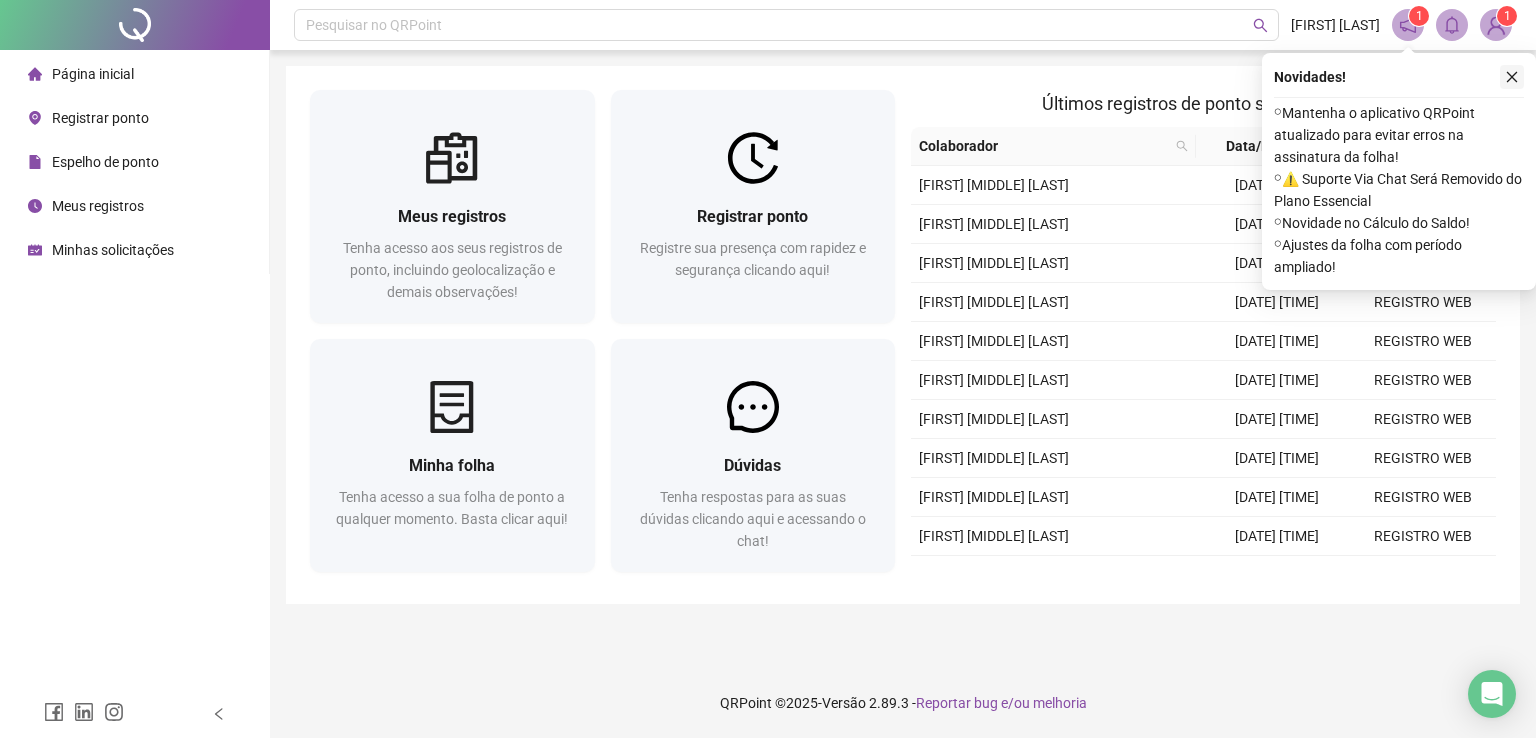 click 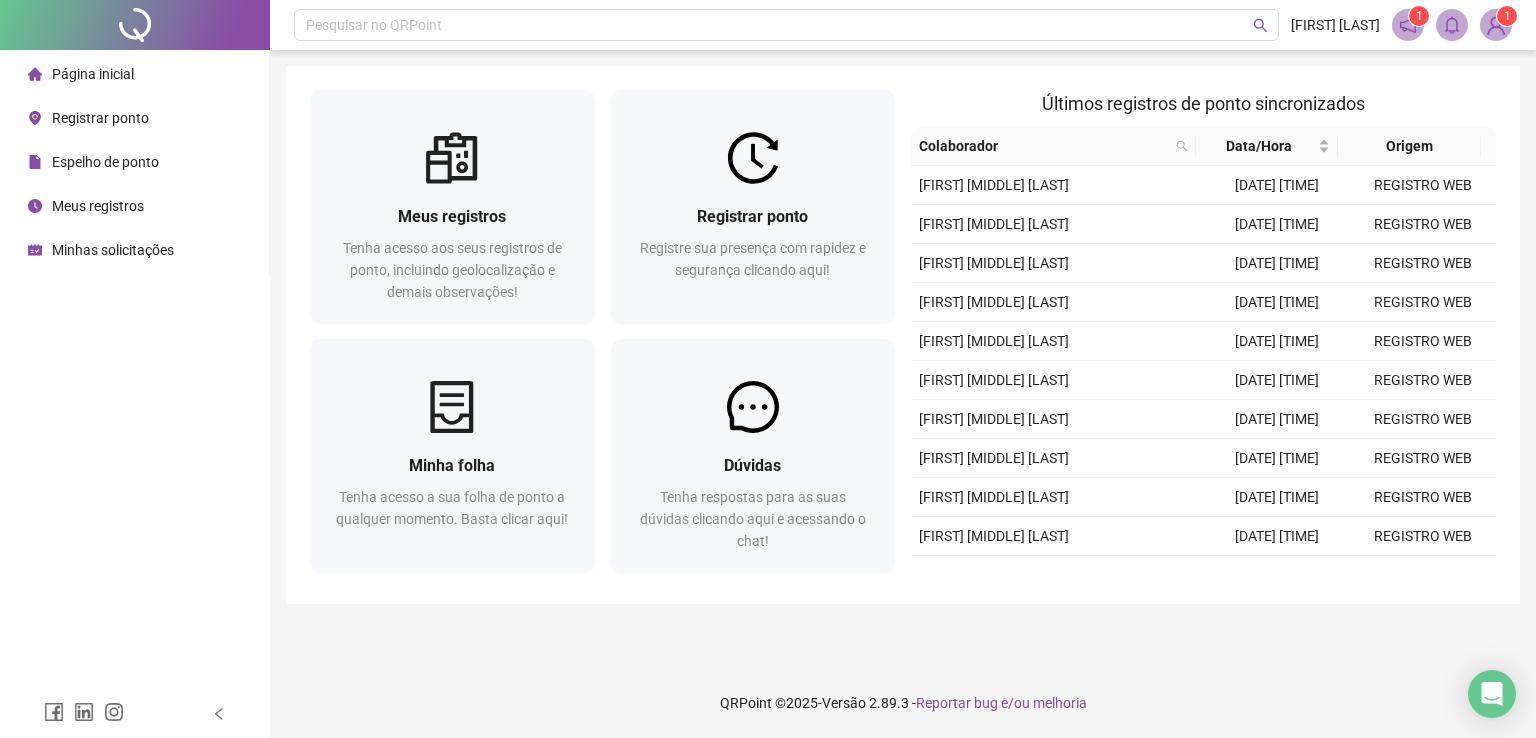 click on "Espelho de ponto" at bounding box center [105, 162] 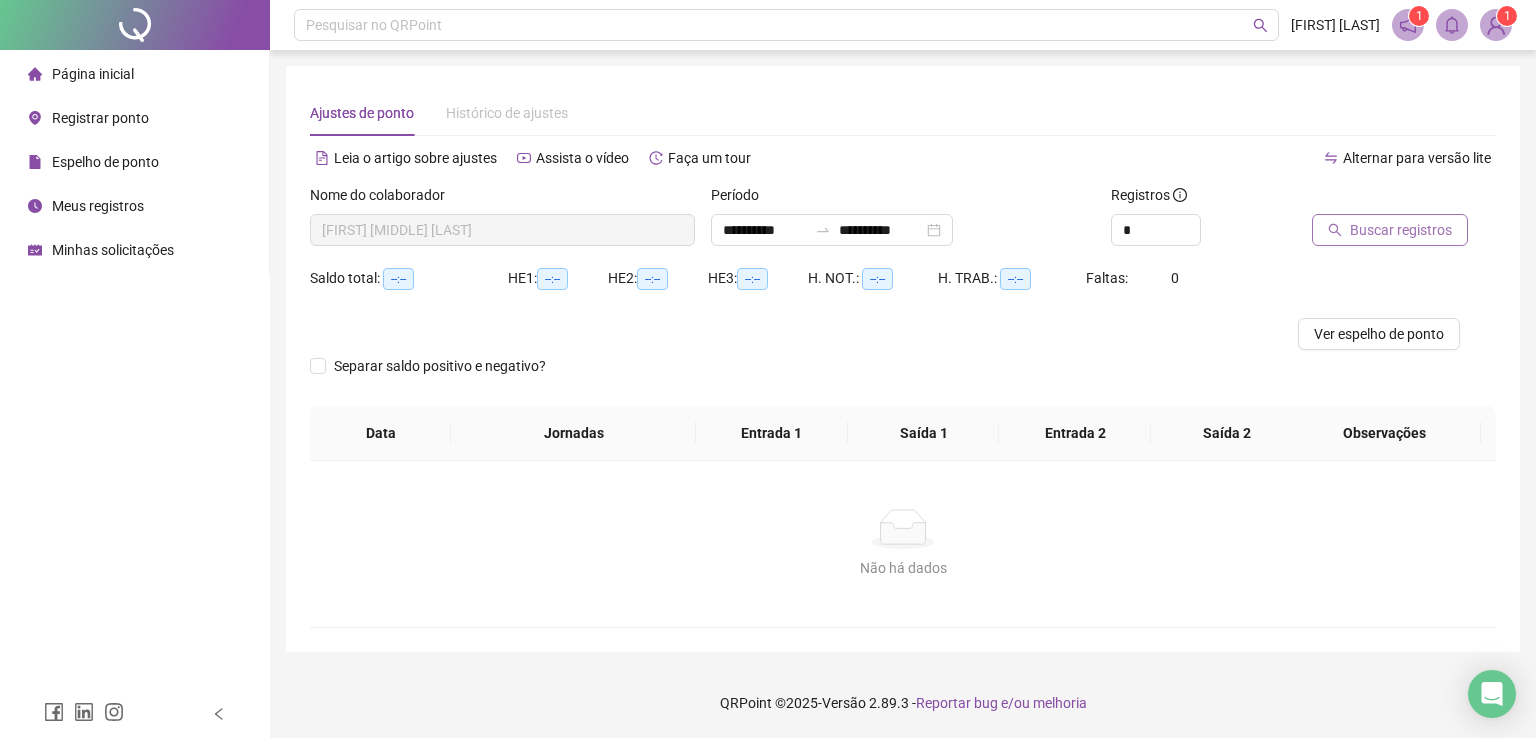 click on "Buscar registros" at bounding box center [1401, 230] 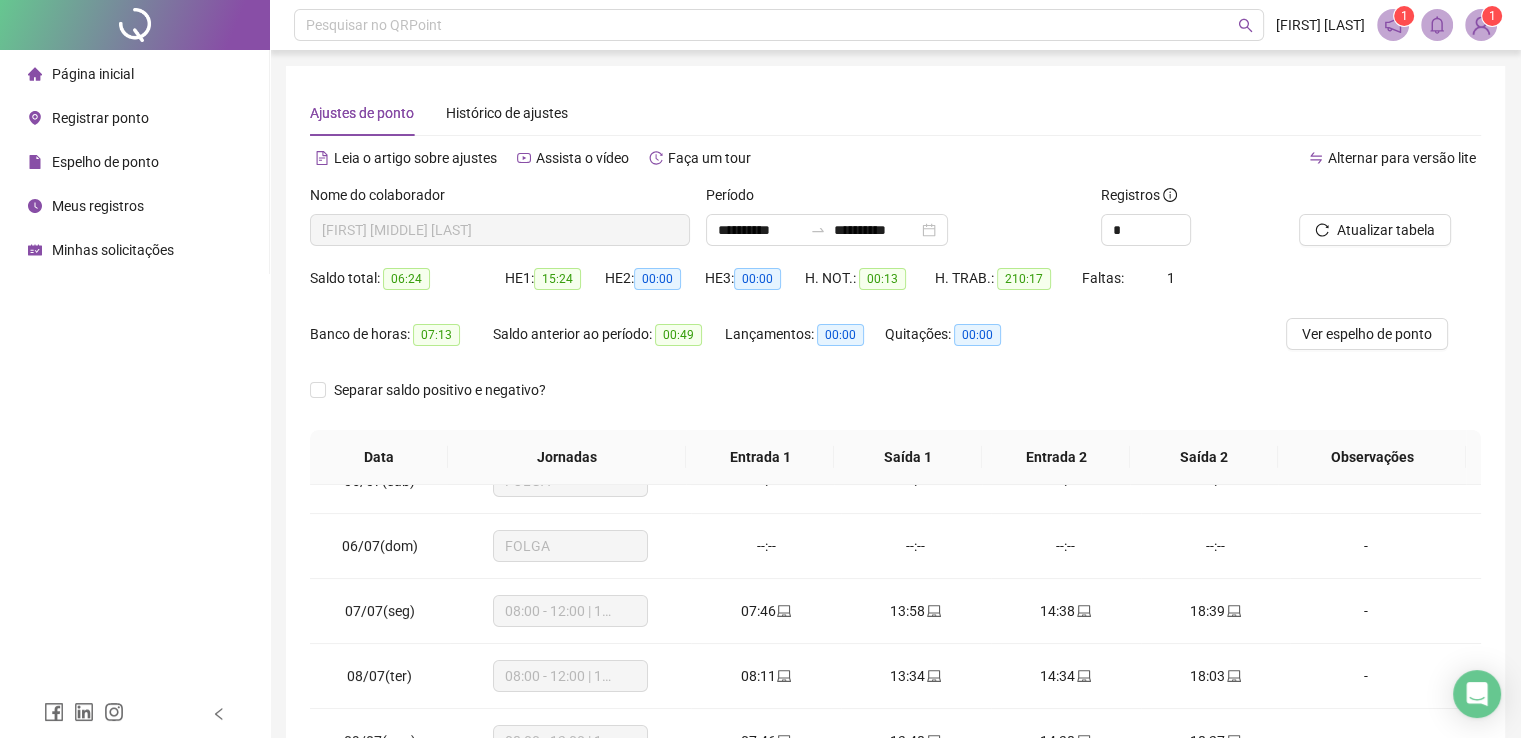 scroll, scrollTop: 300, scrollLeft: 0, axis: vertical 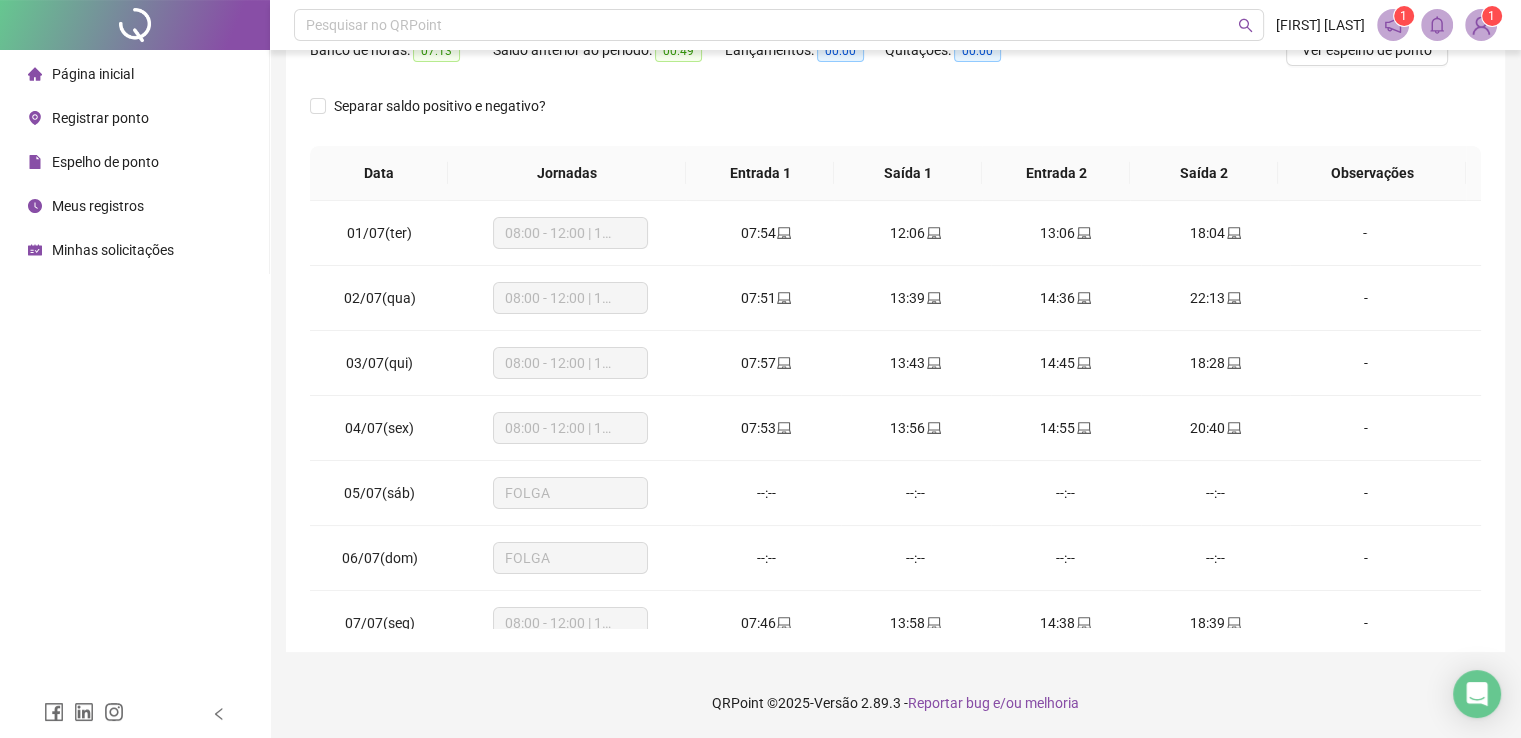 click on "Meus registros" at bounding box center (98, 206) 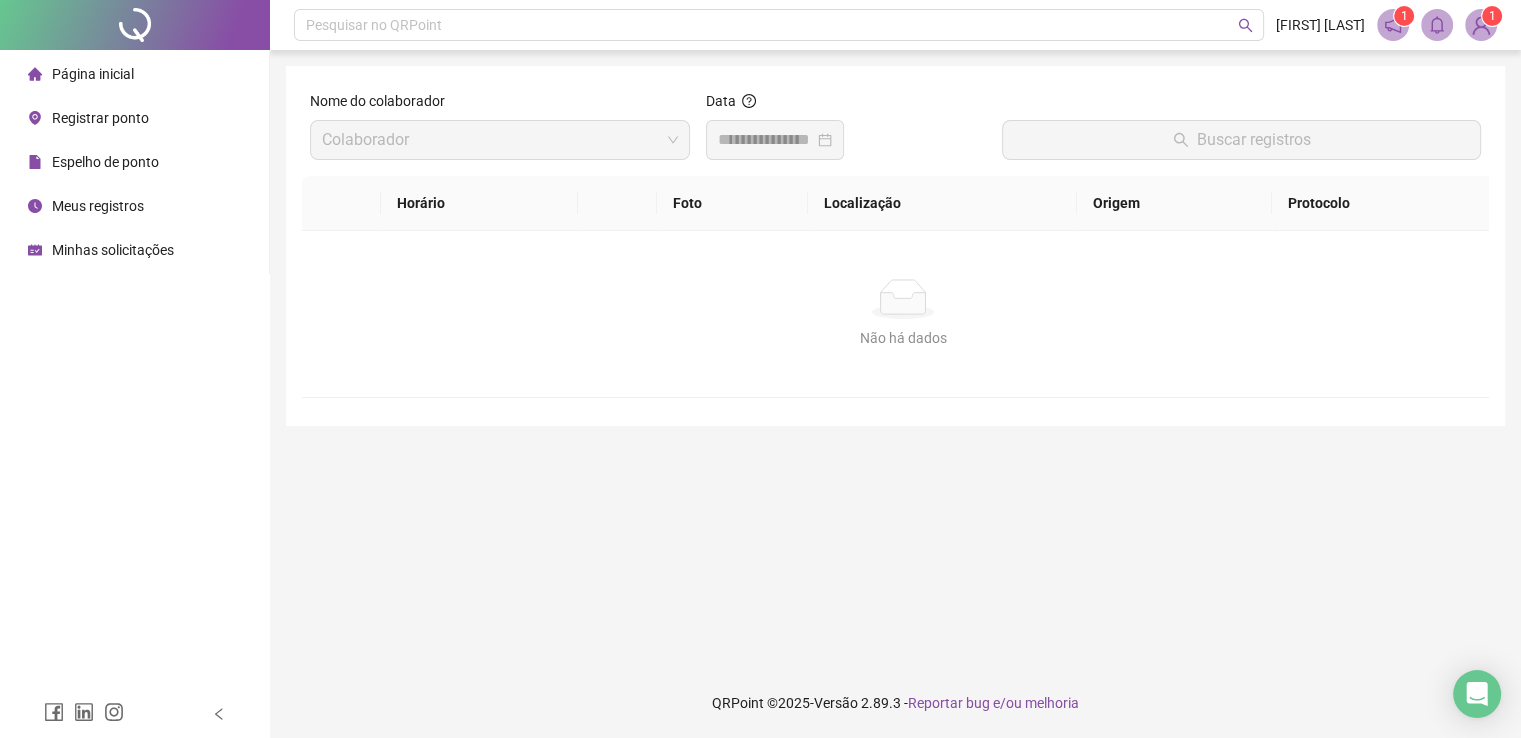 scroll, scrollTop: 0, scrollLeft: 0, axis: both 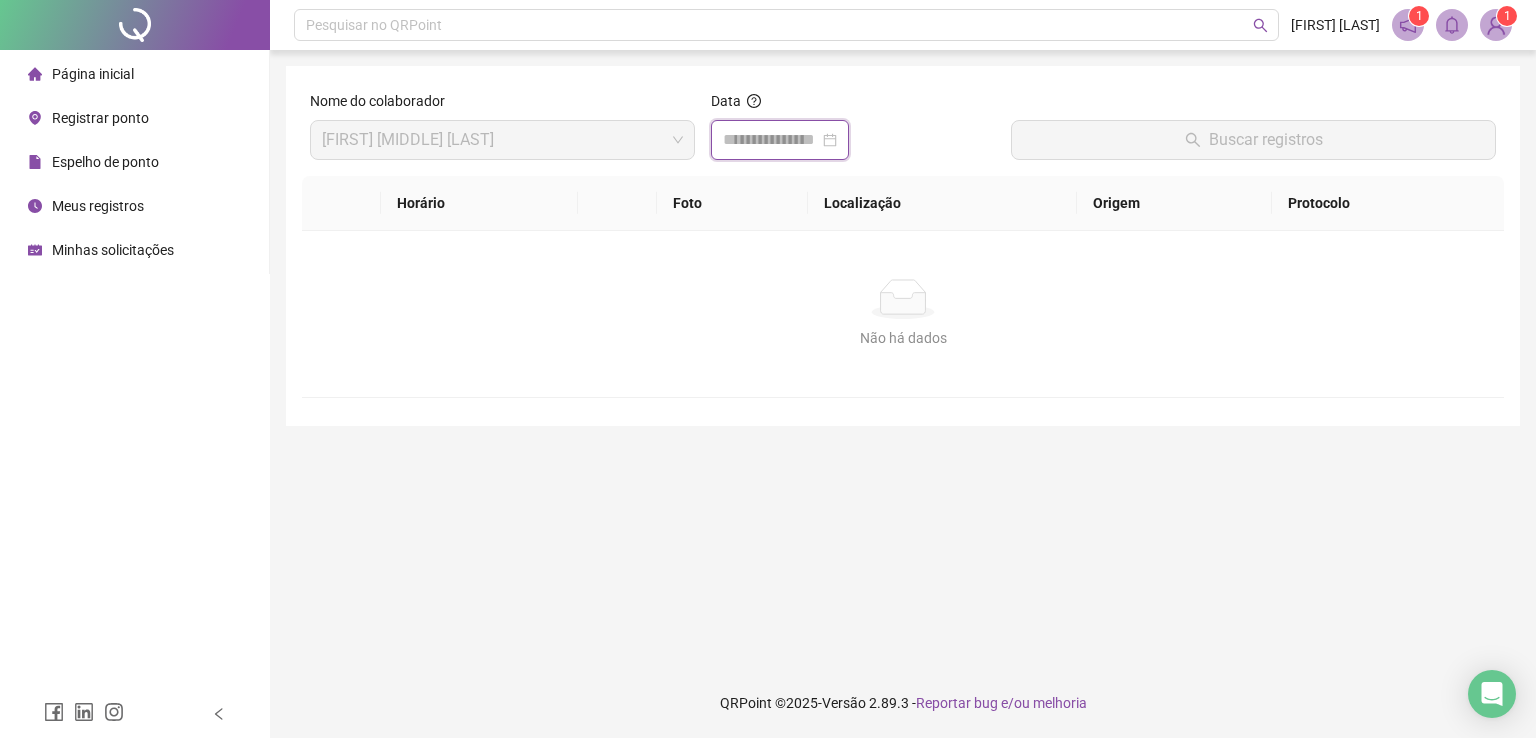 click at bounding box center (771, 140) 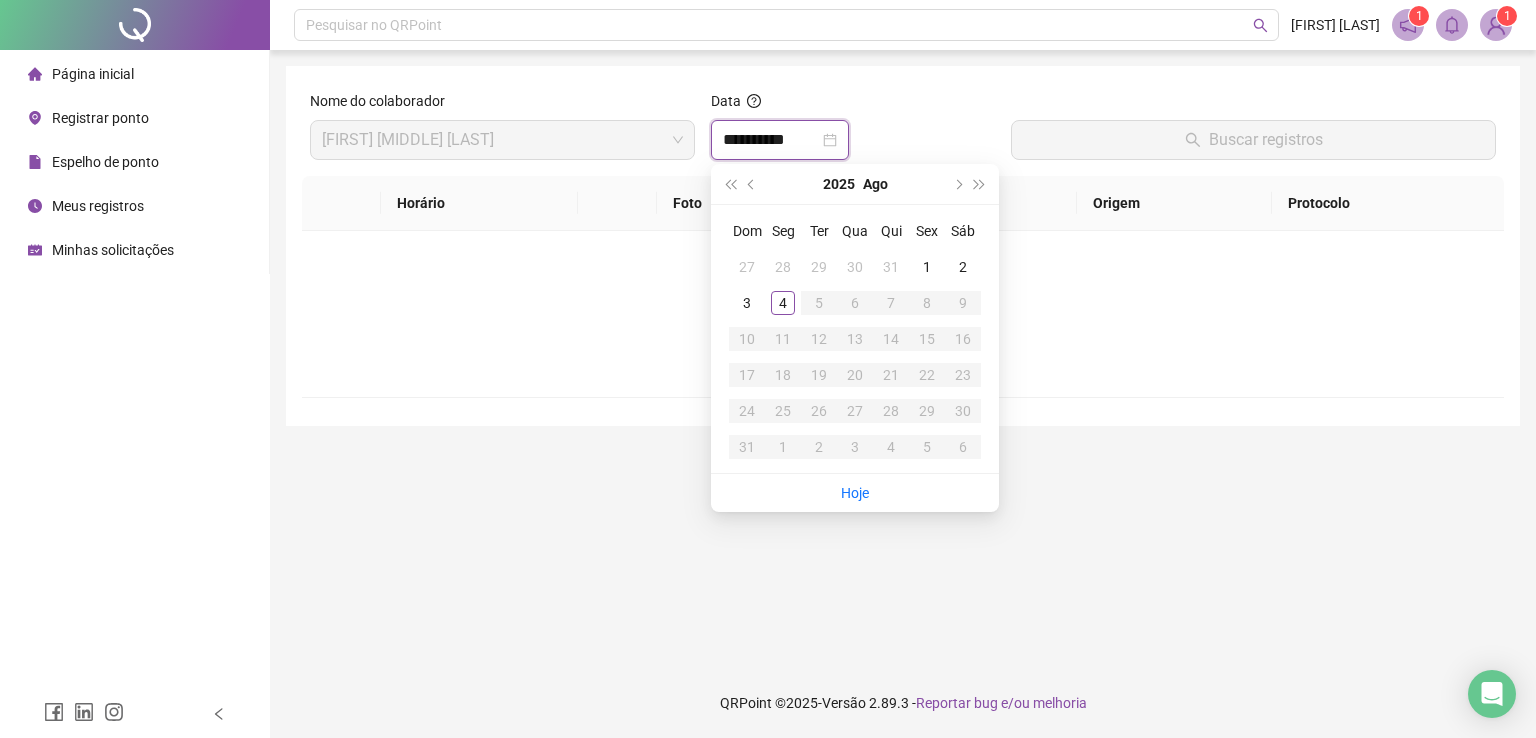 type on "**********" 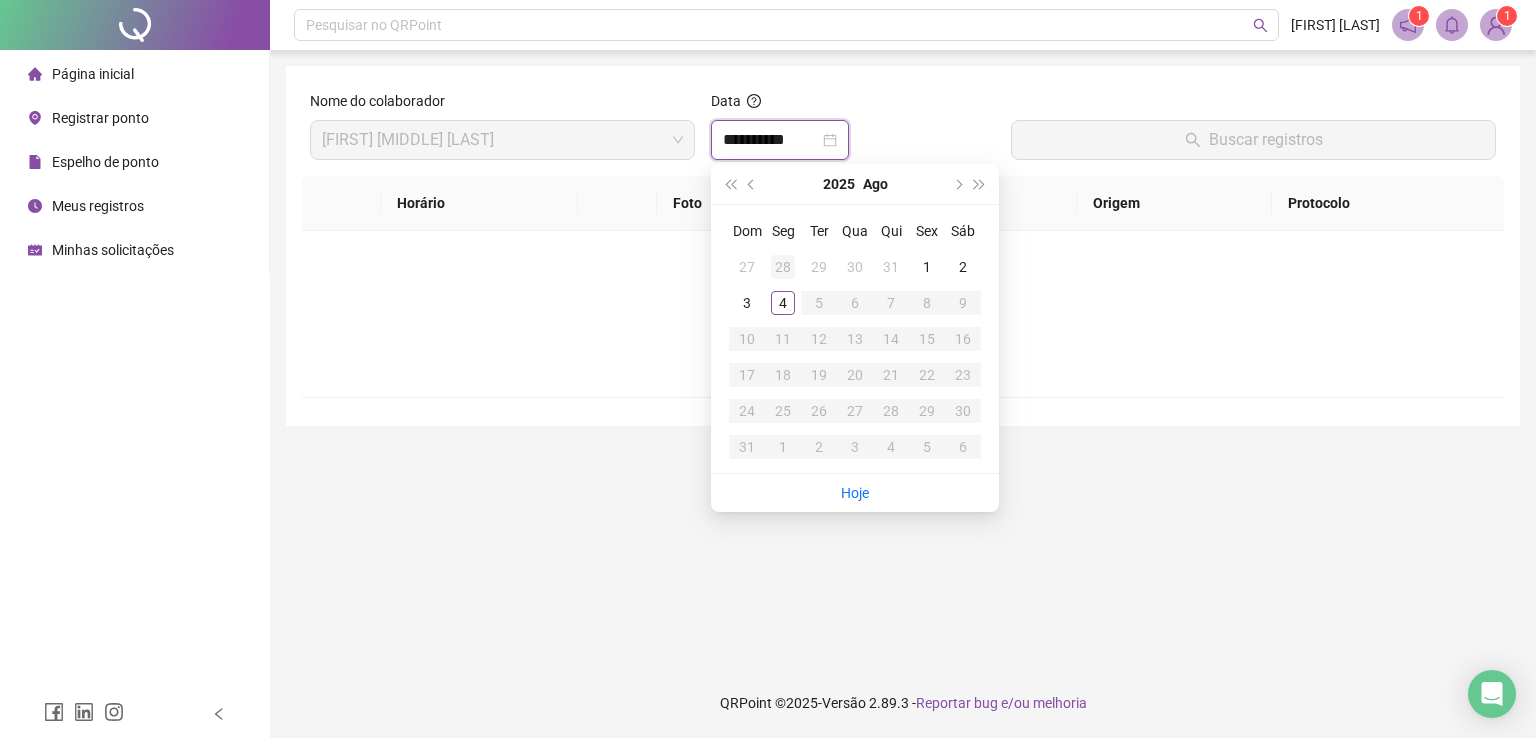 type on "**********" 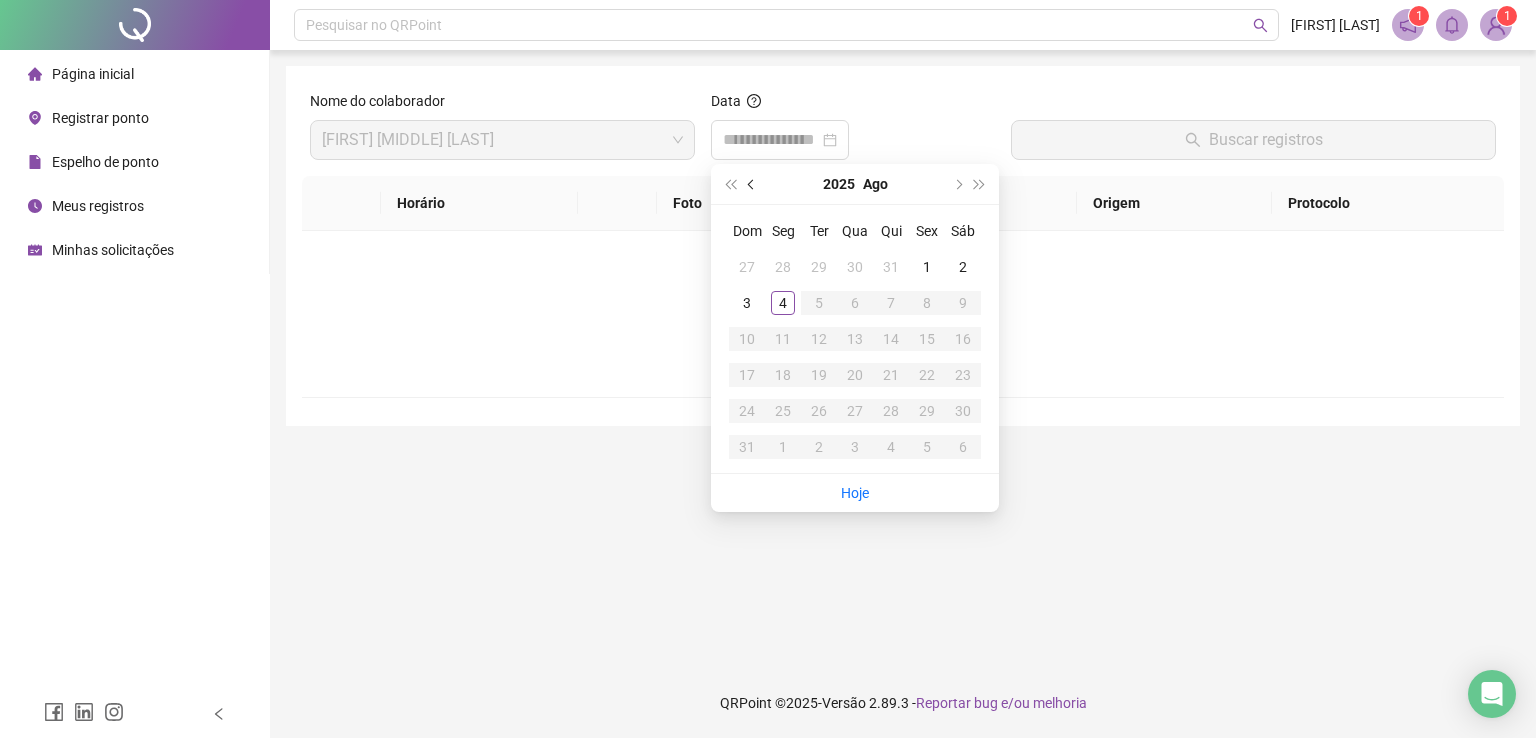 click at bounding box center [753, 184] 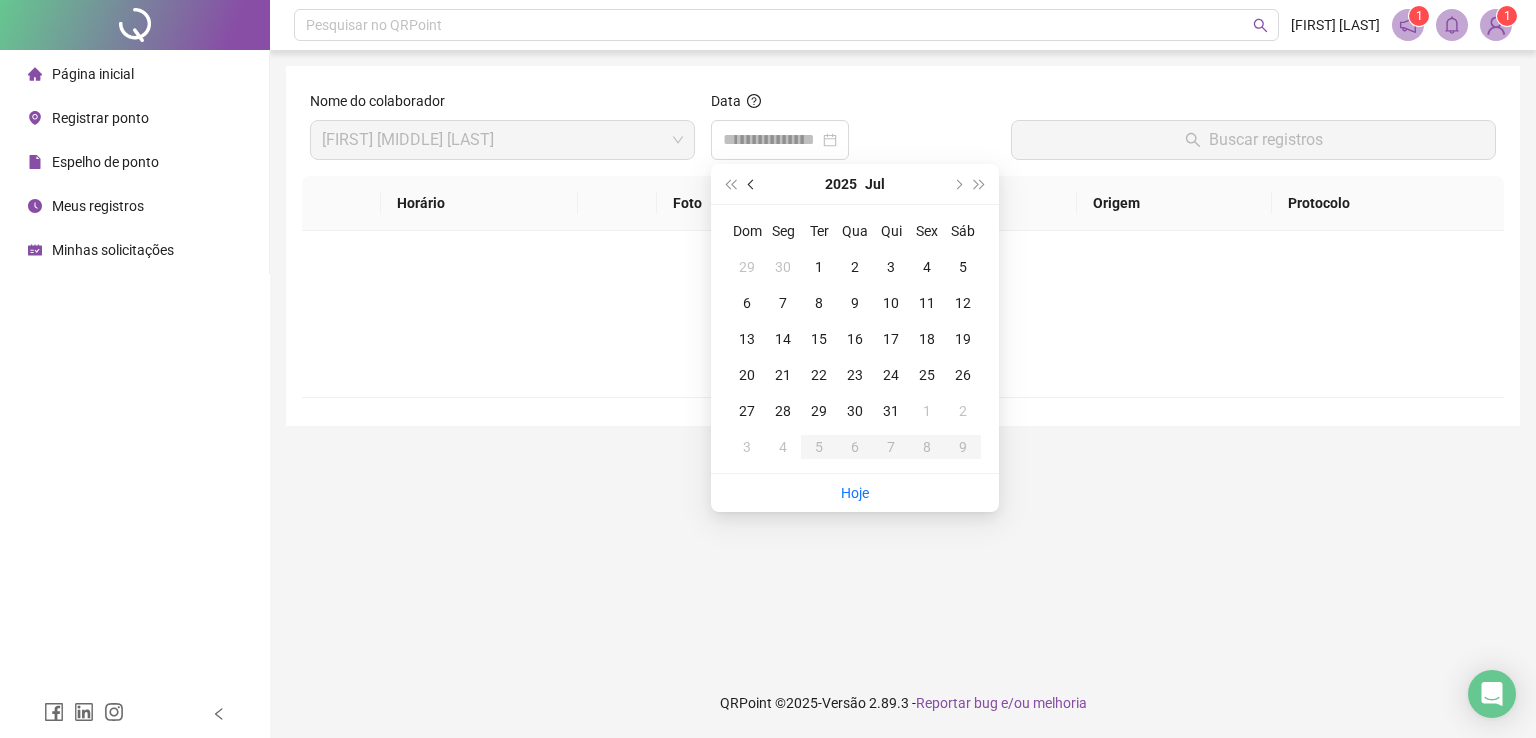 click at bounding box center (753, 184) 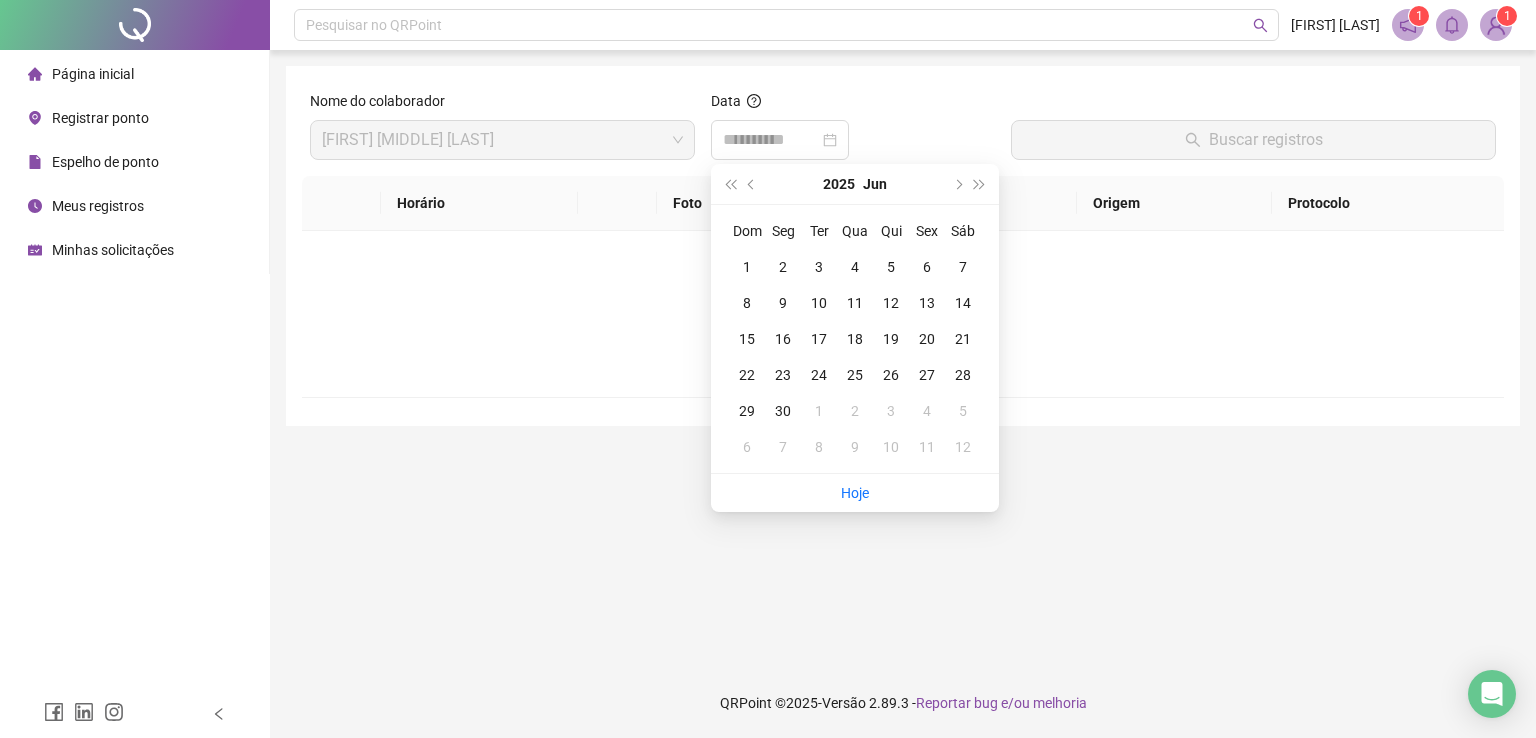 type on "**********" 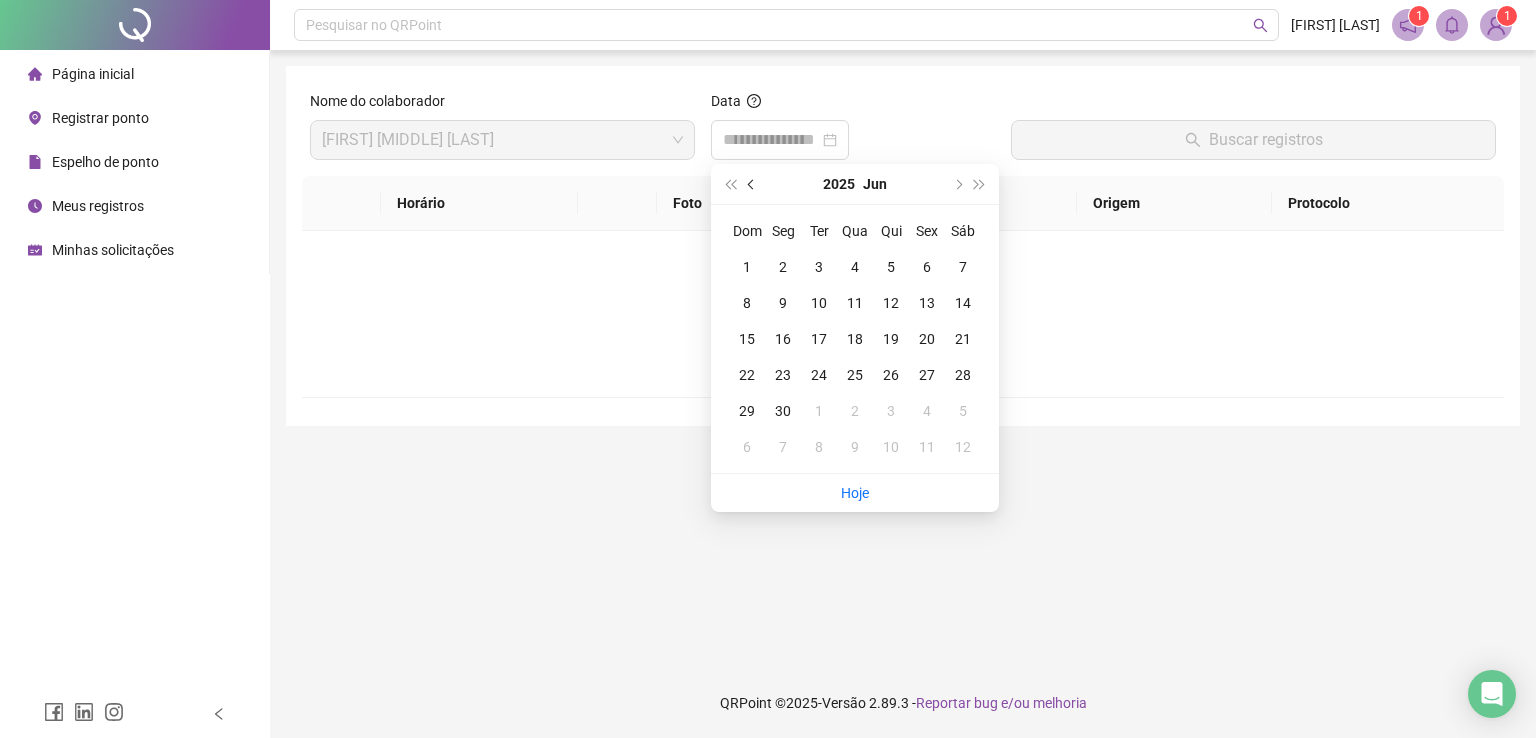 click at bounding box center (753, 184) 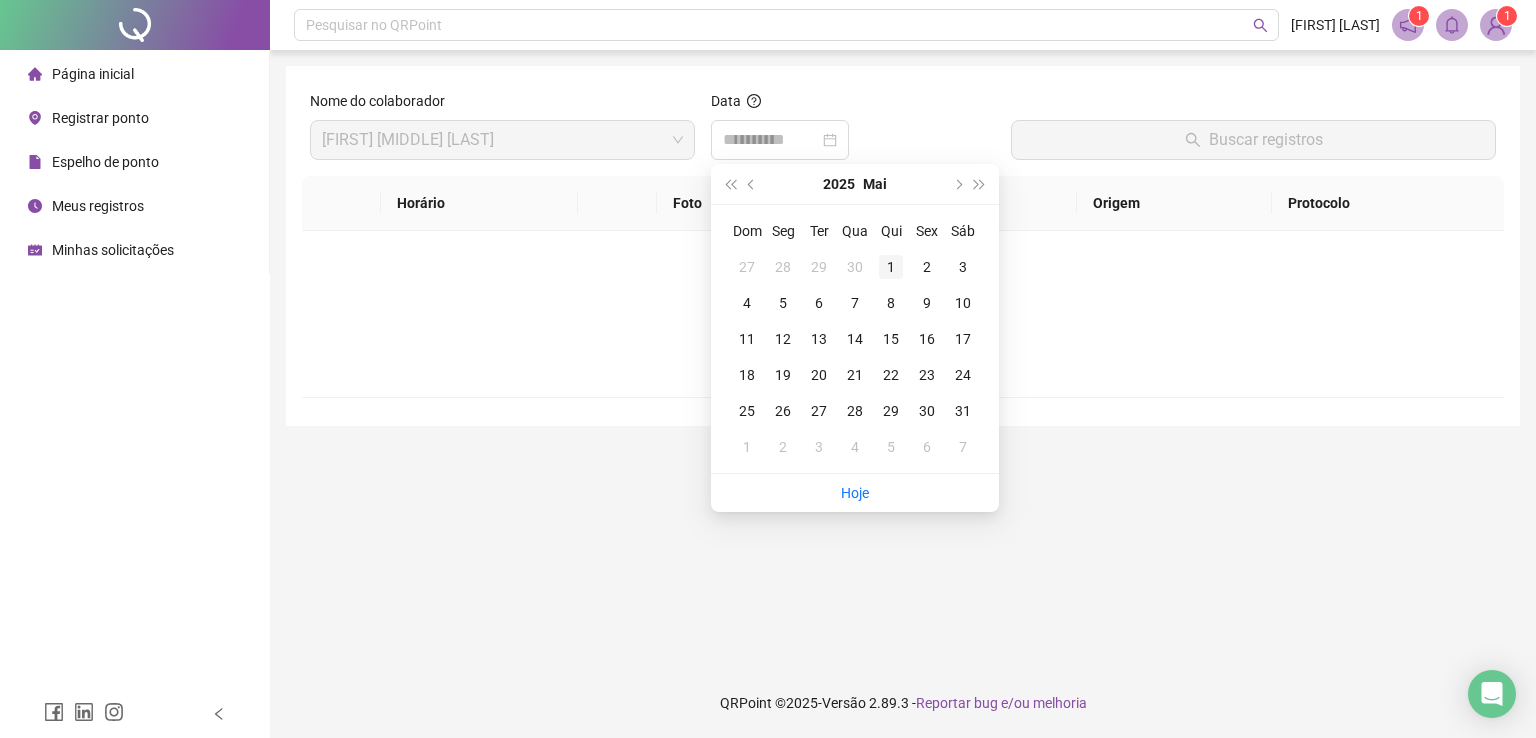 type on "**********" 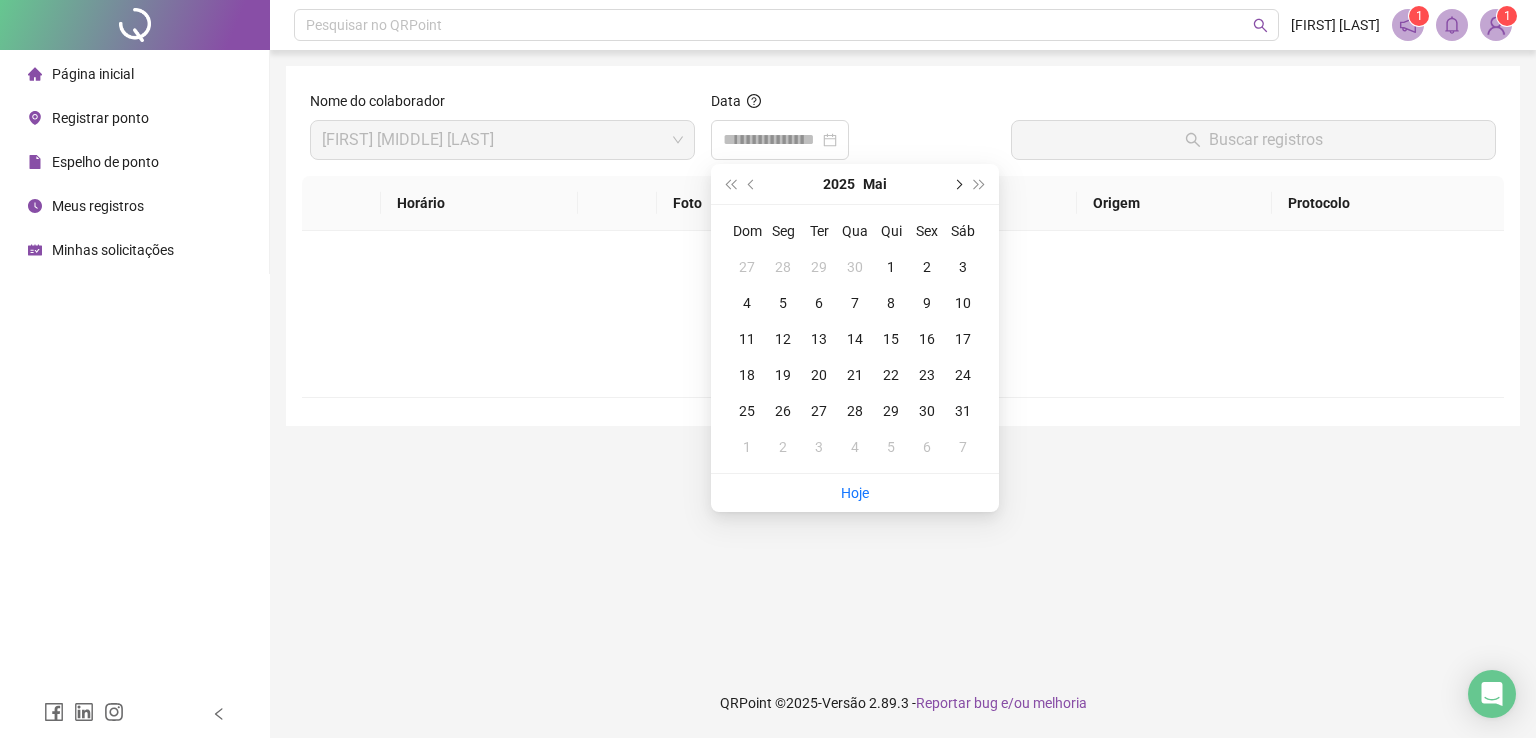 click at bounding box center (957, 184) 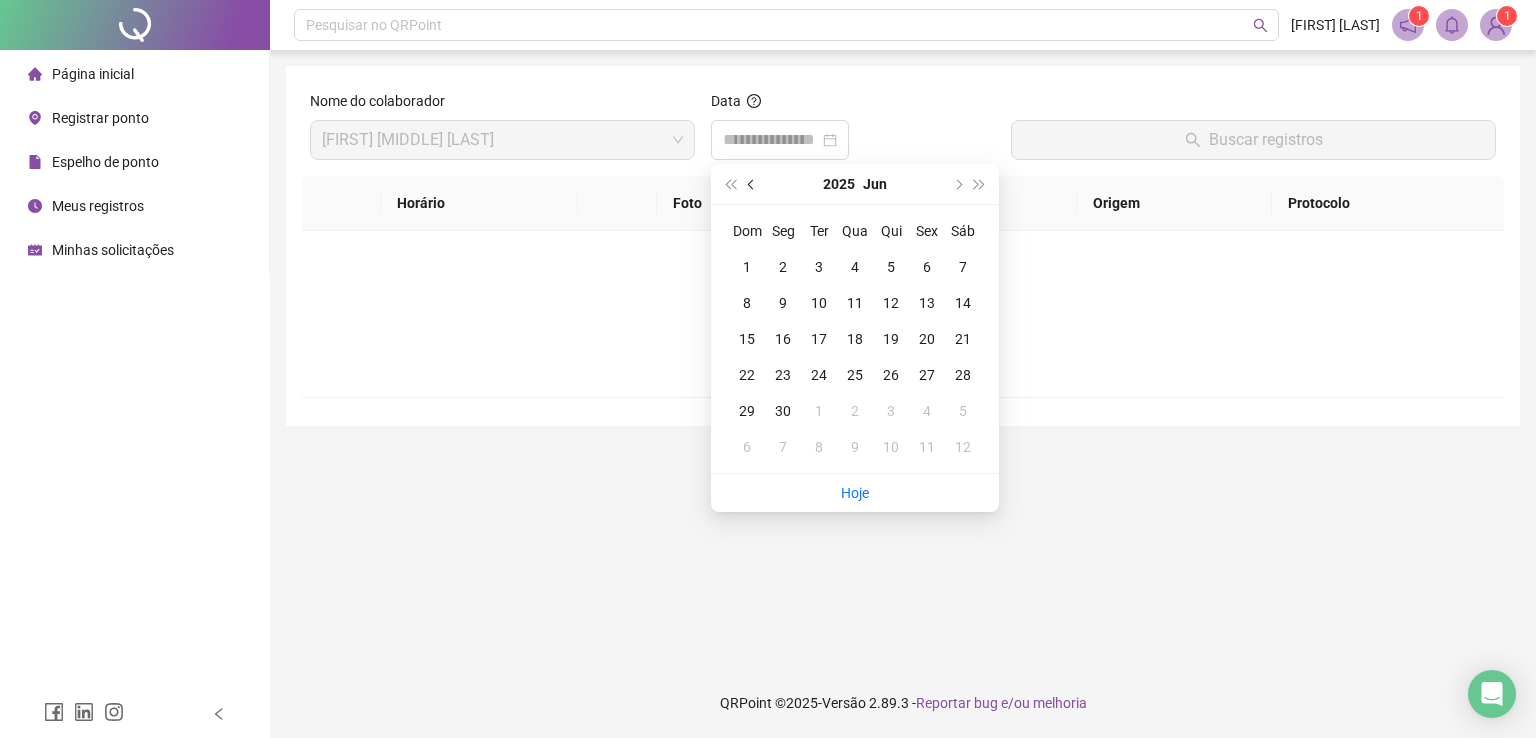 click at bounding box center [753, 184] 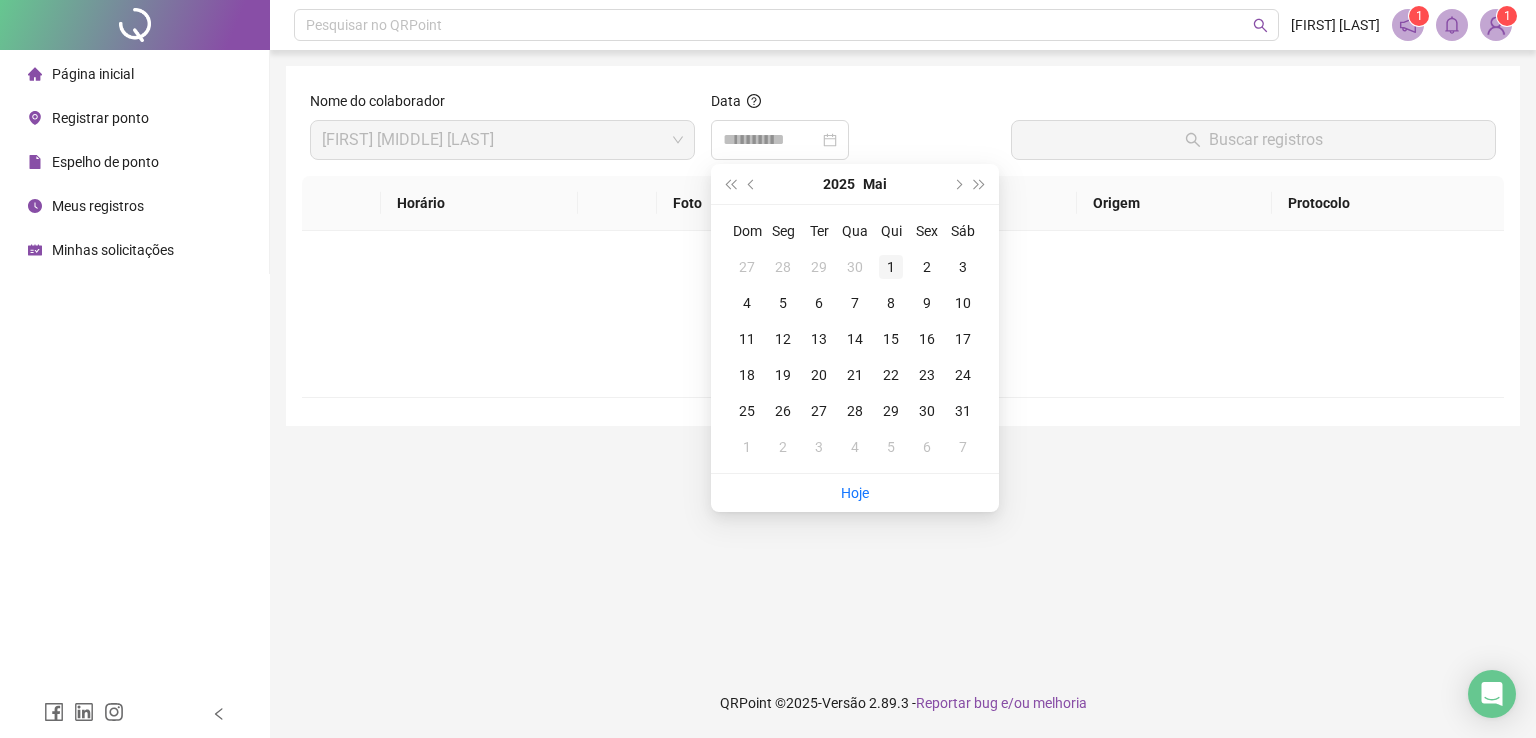 type on "**********" 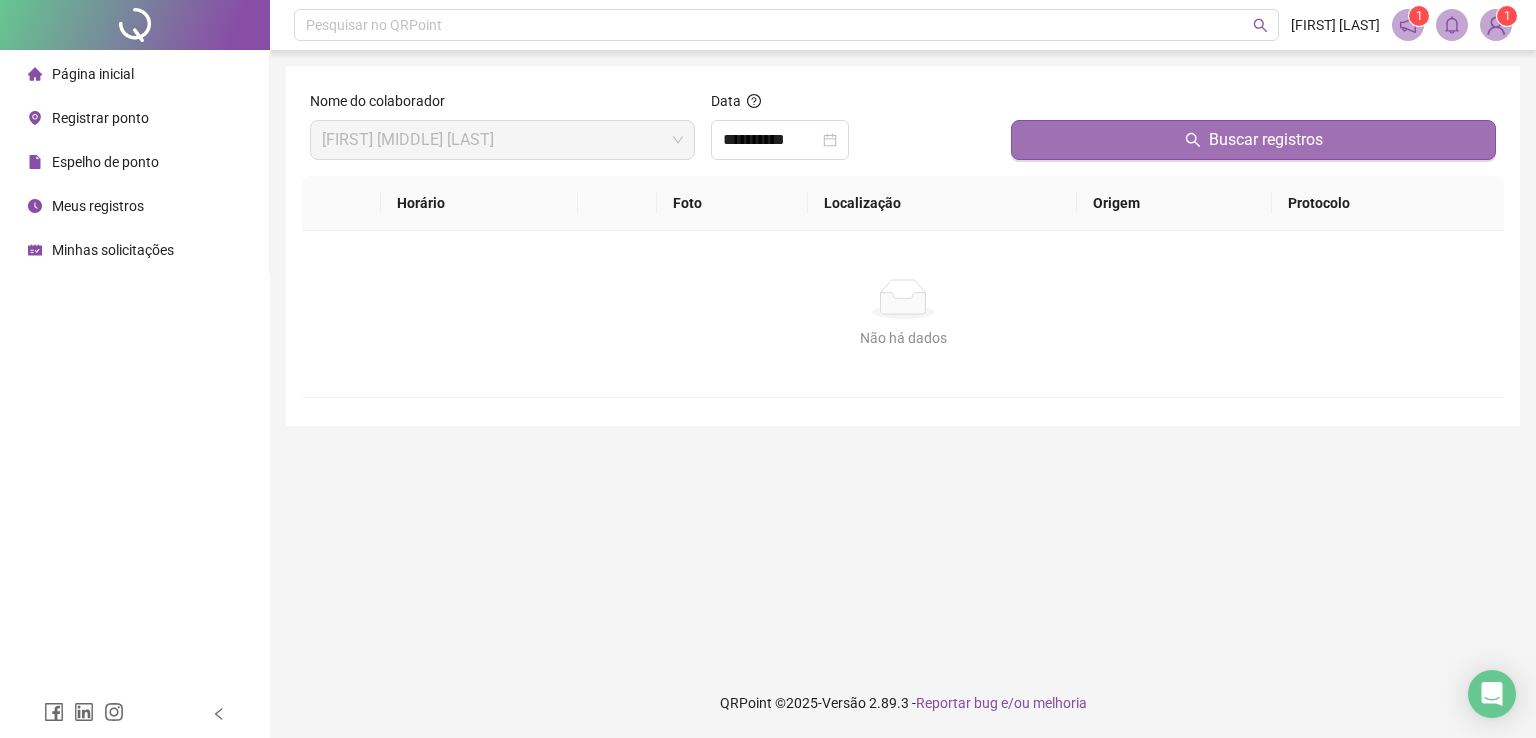 click 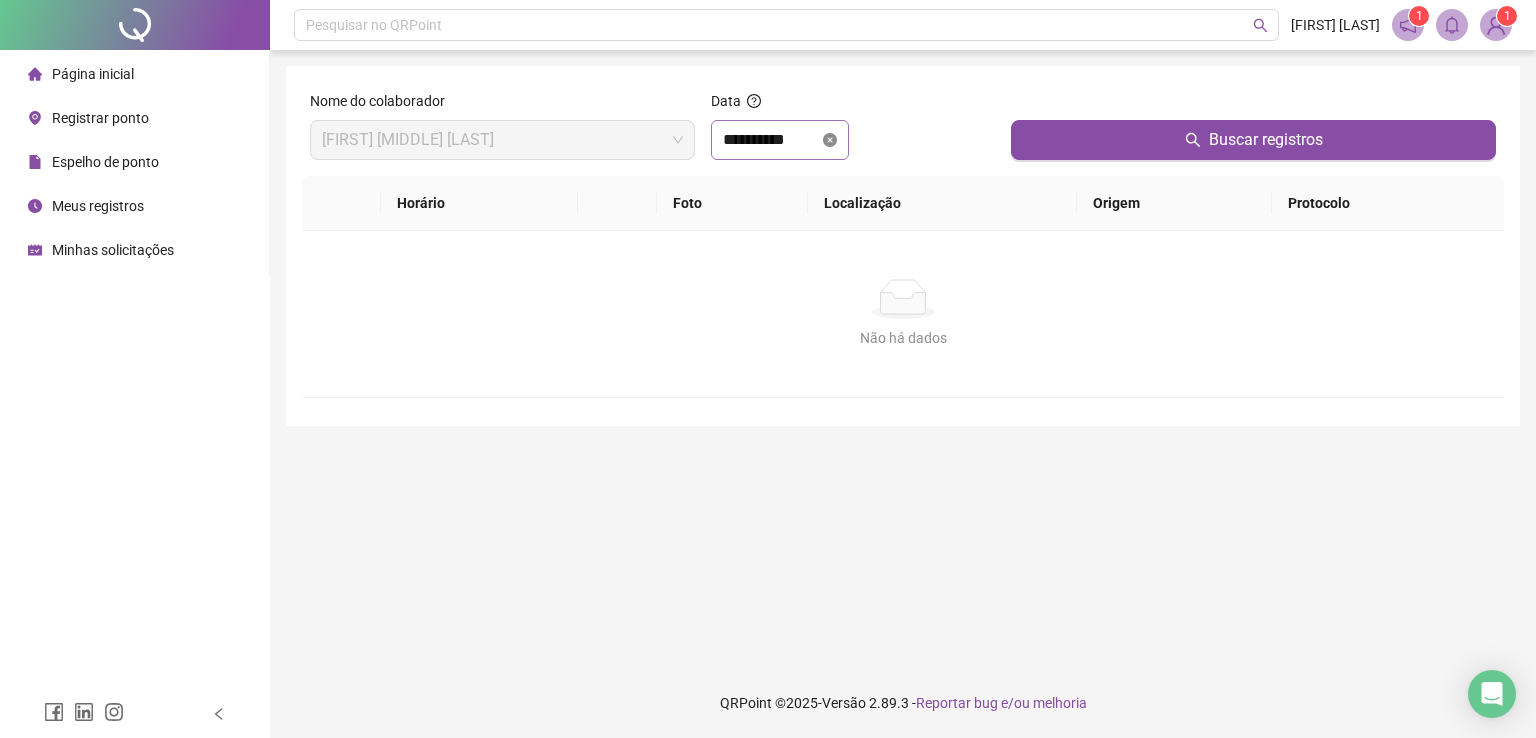 click 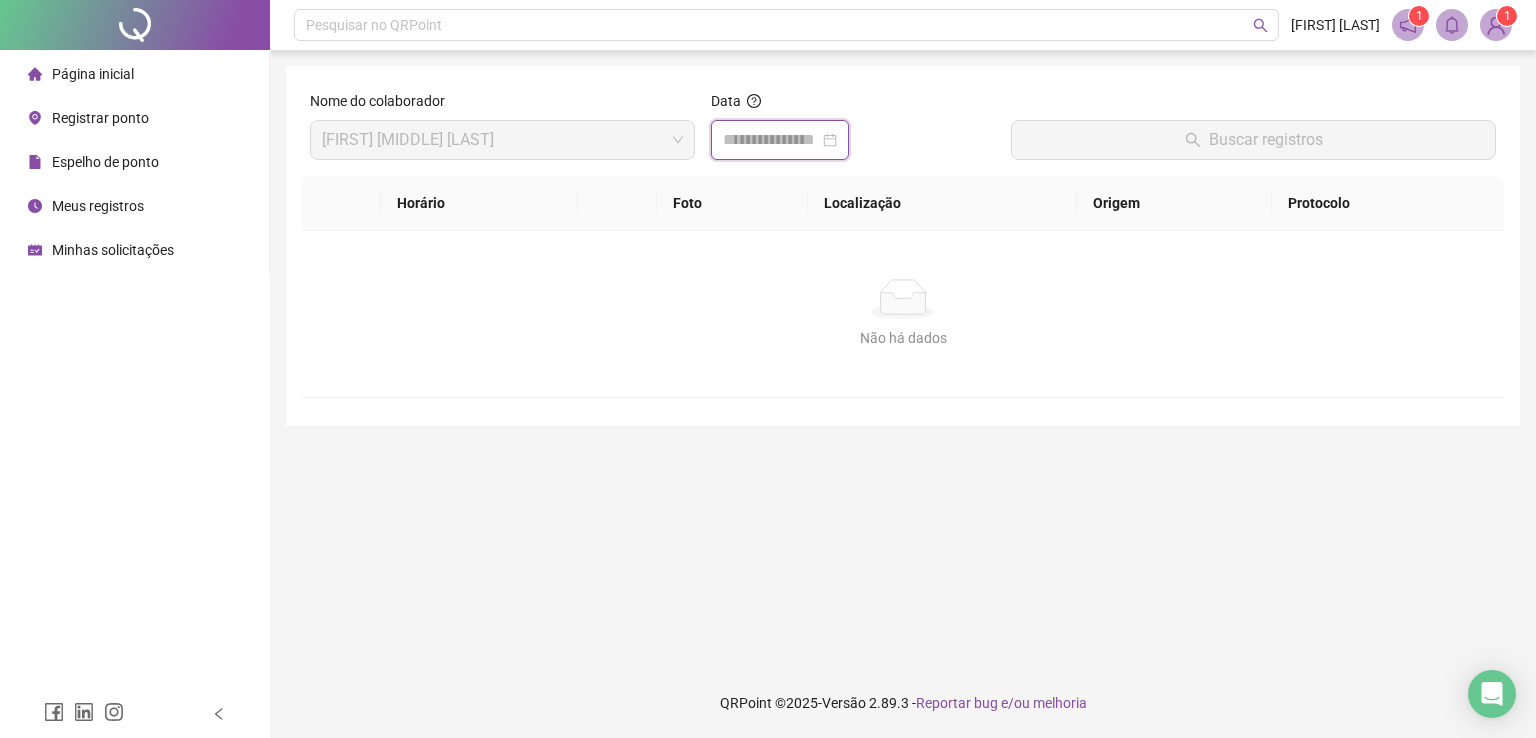 click at bounding box center [771, 140] 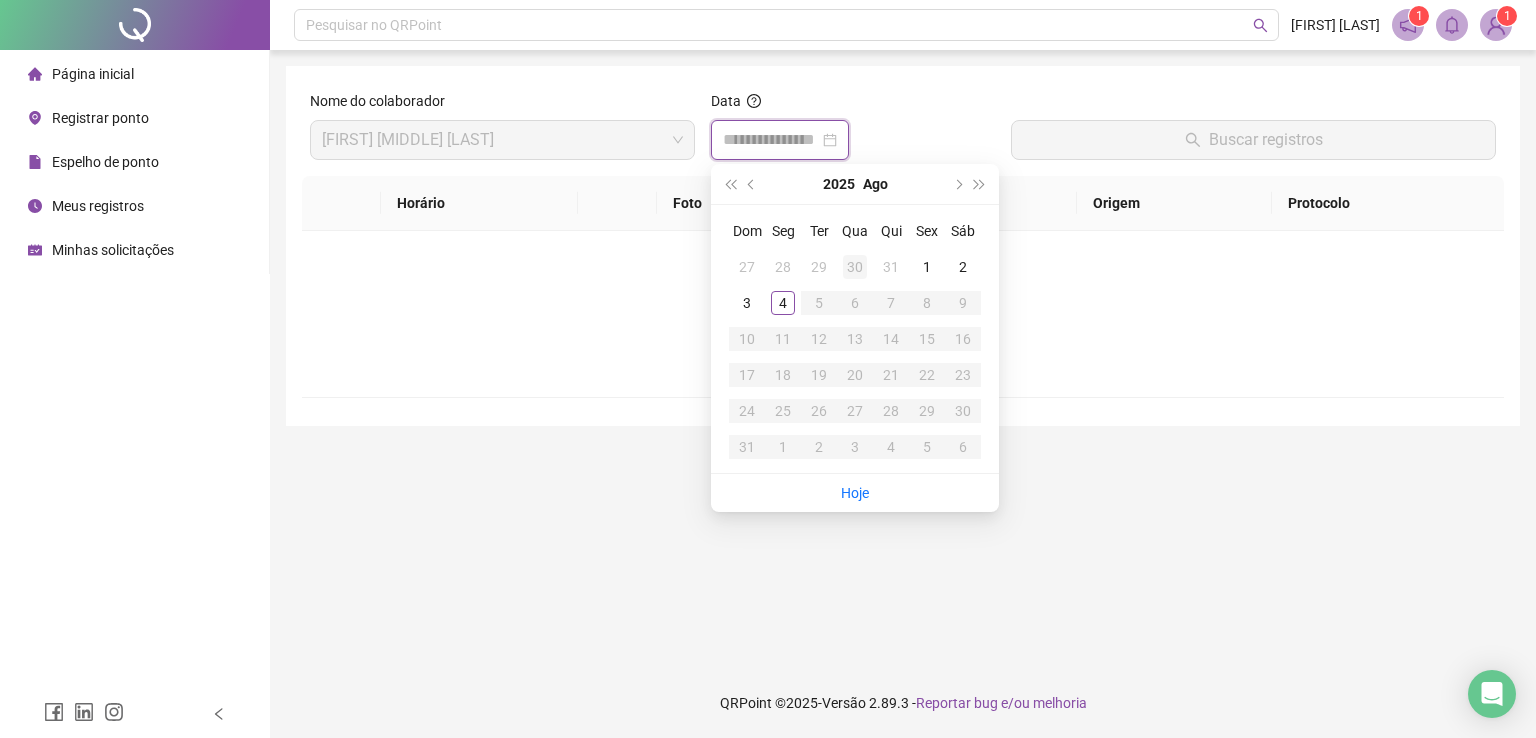 type on "**********" 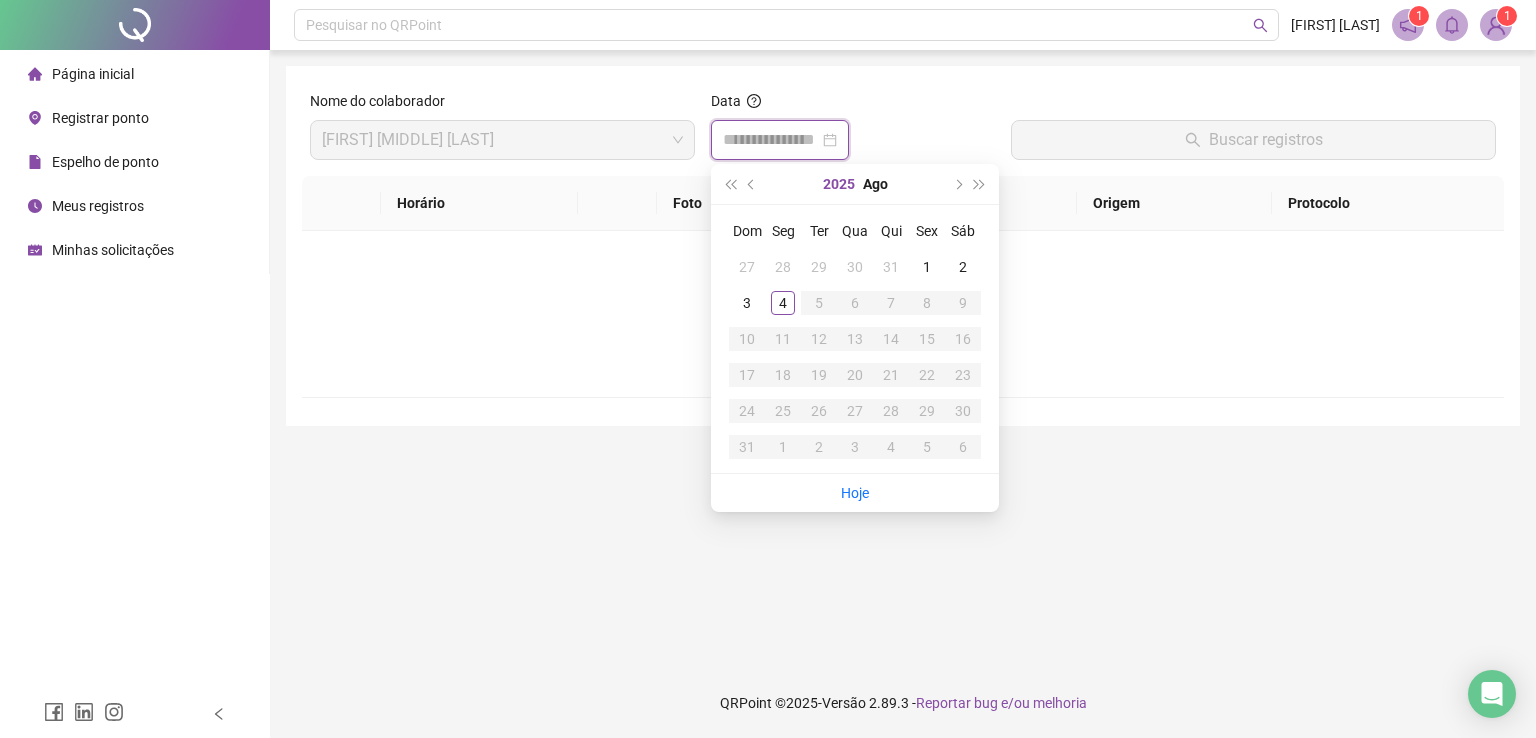 type on "**********" 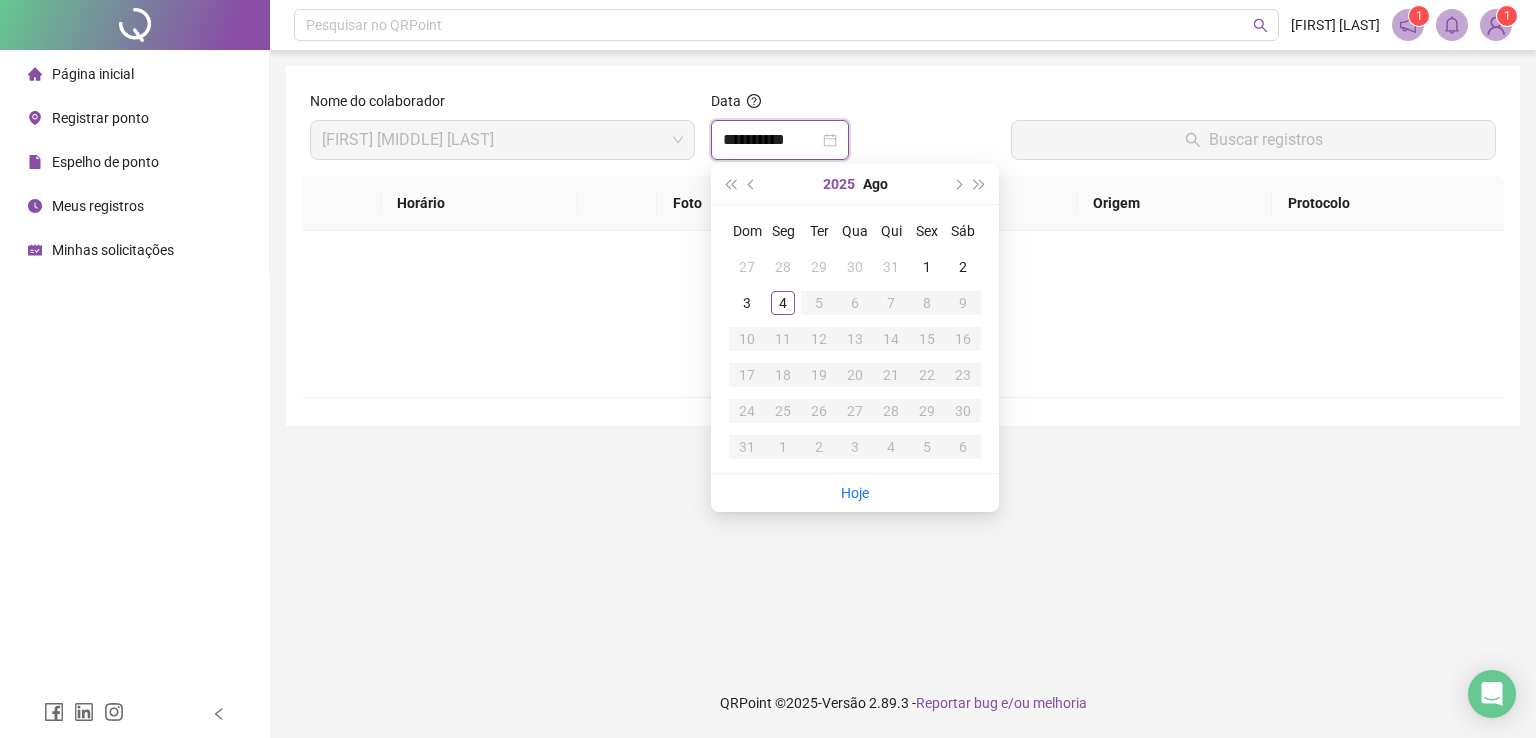 type 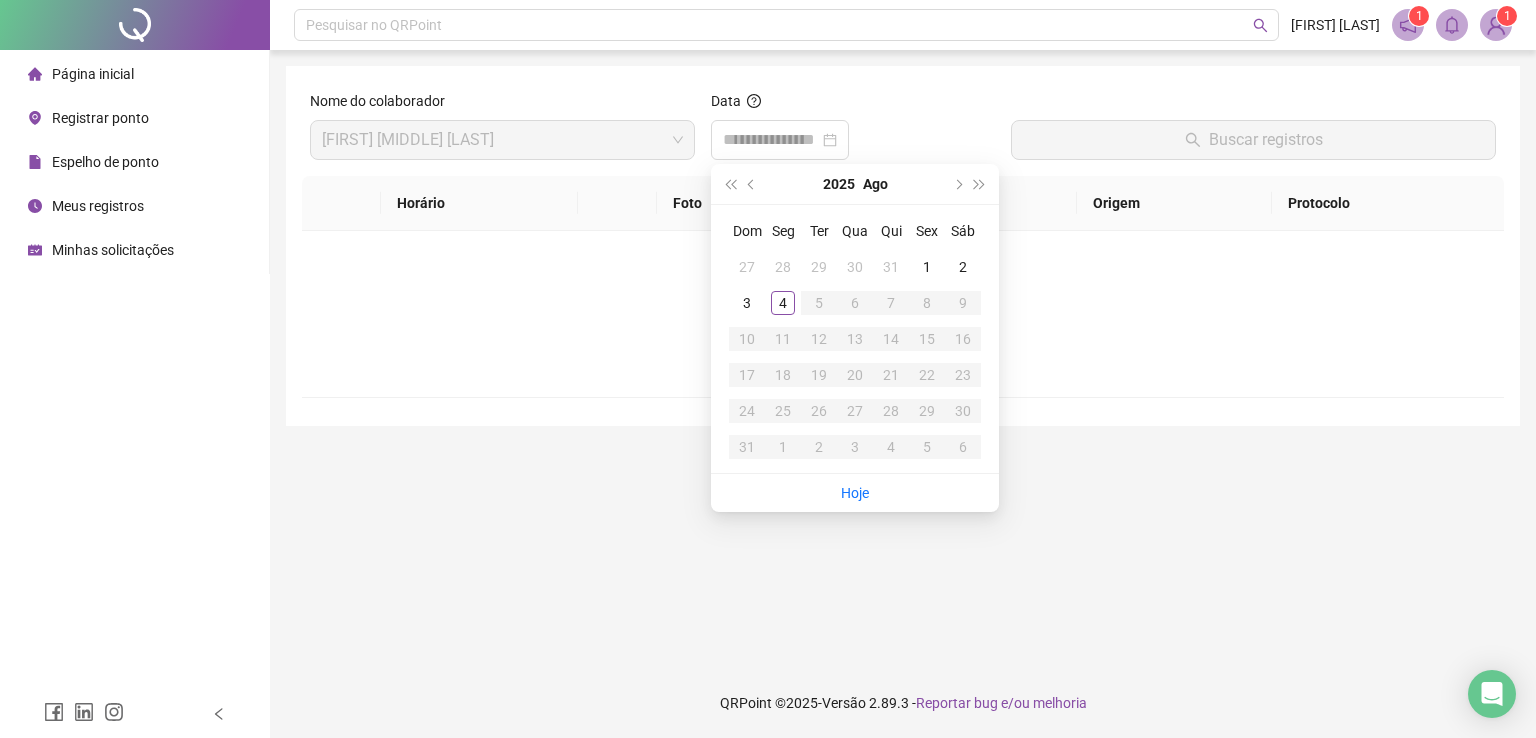 click on "Data" at bounding box center [853, 133] 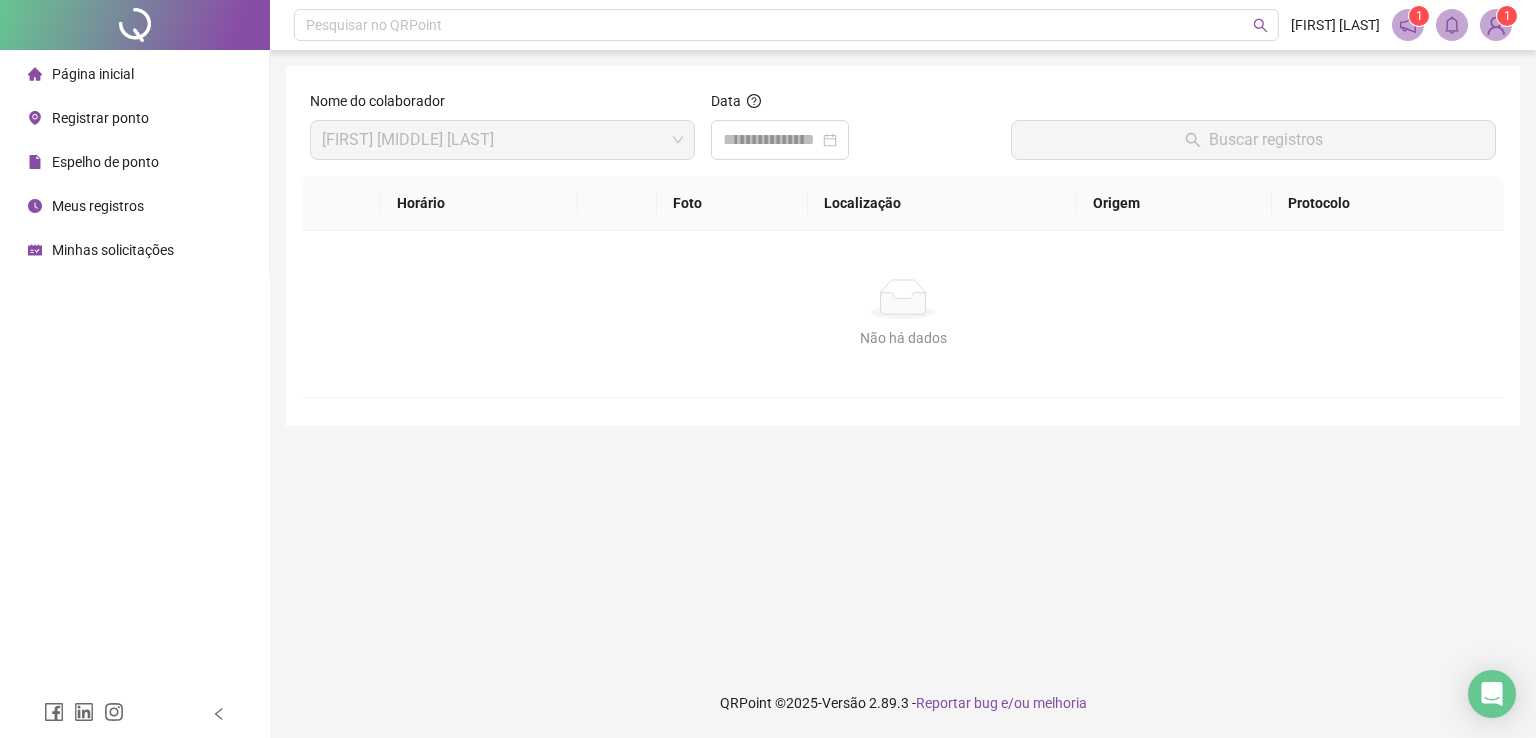 click on "Espelho de ponto" at bounding box center [105, 162] 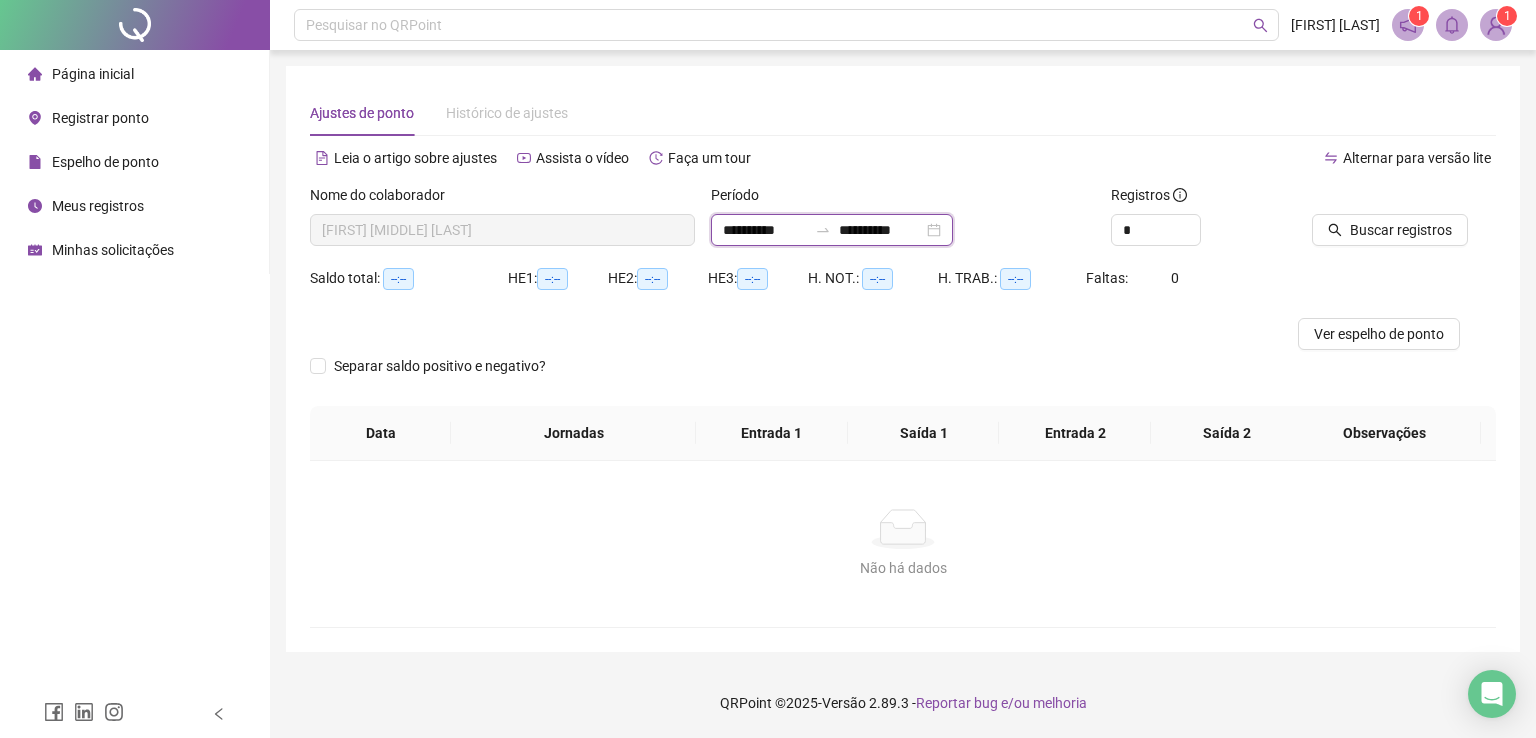 click on "**********" at bounding box center (881, 230) 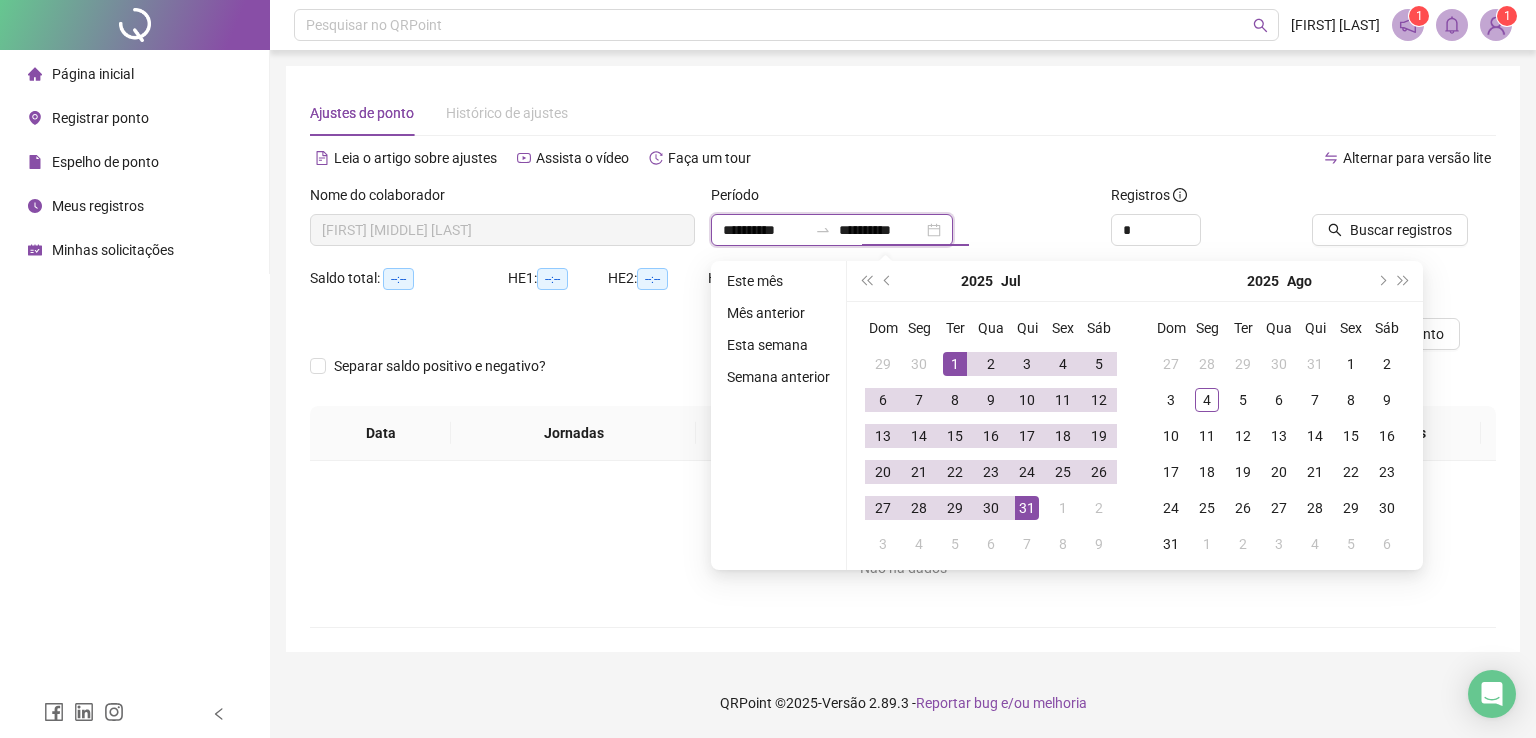 click on "**********" at bounding box center [765, 230] 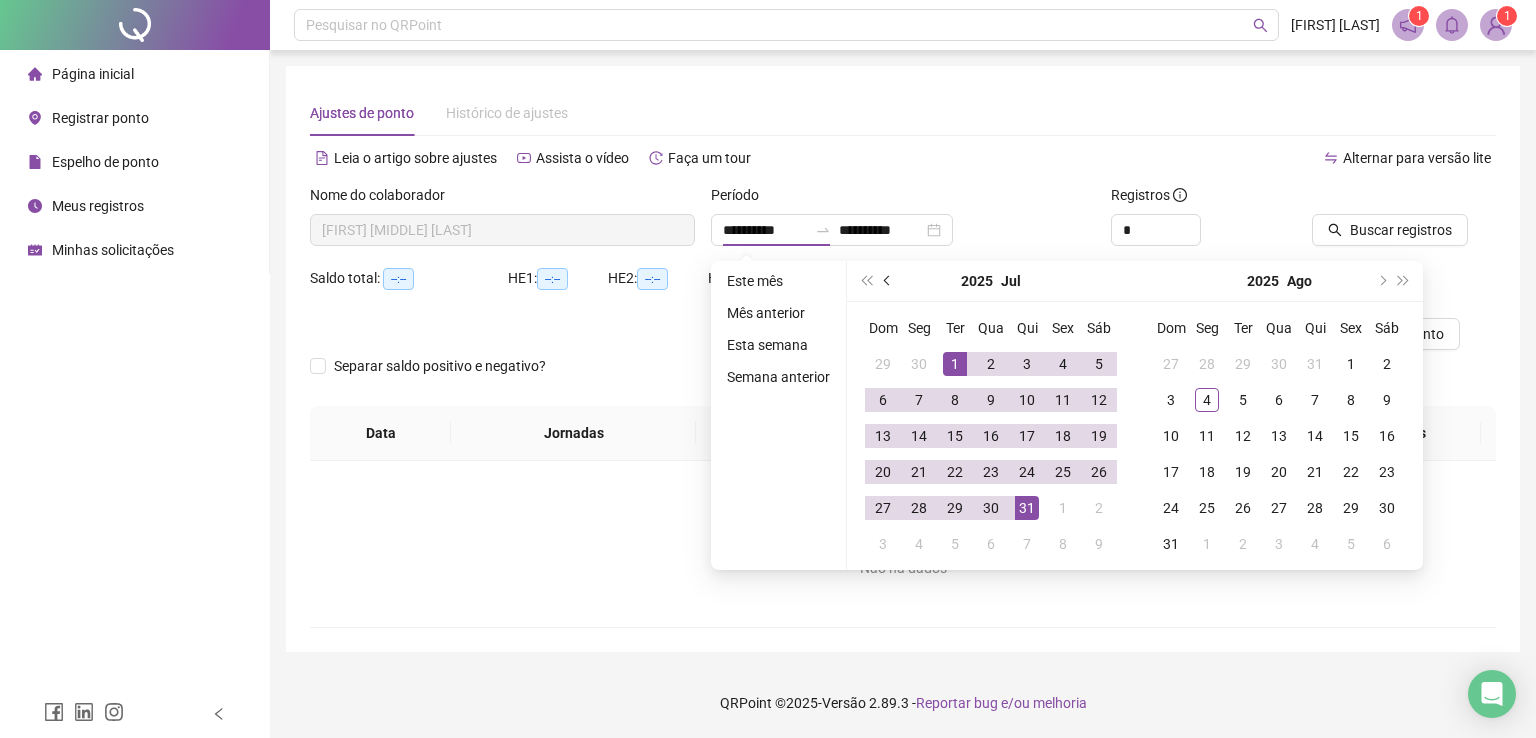 click at bounding box center (889, 281) 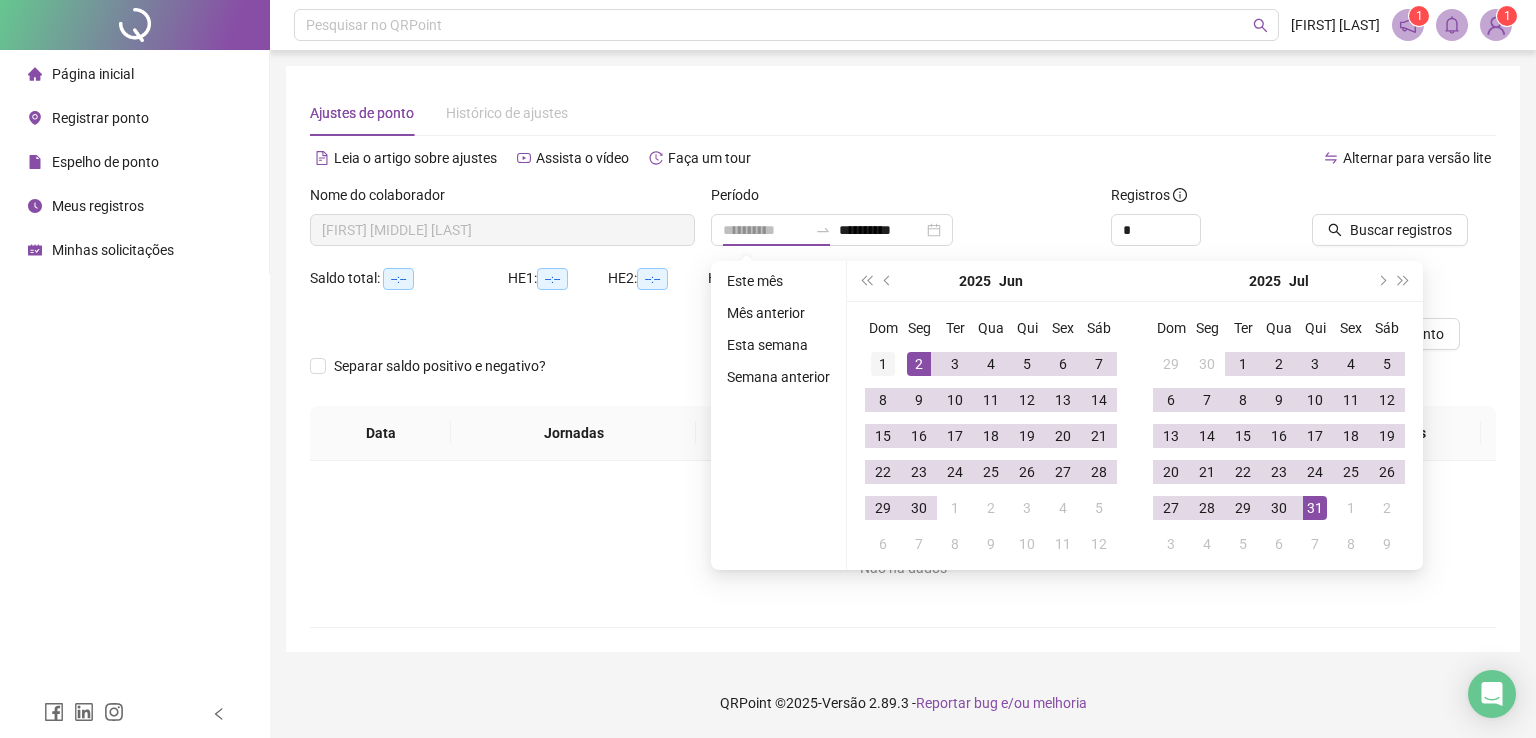 type on "**********" 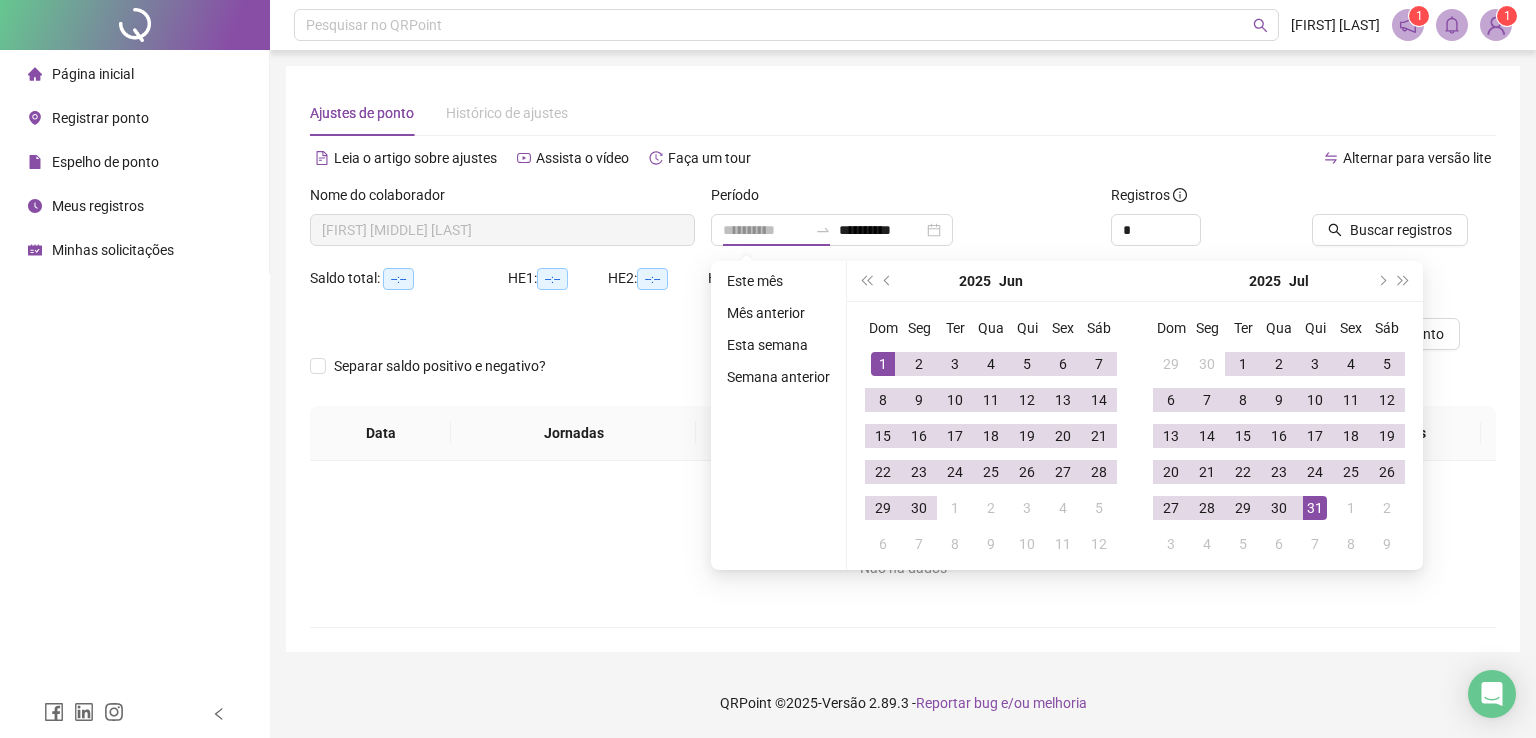 click on "1" at bounding box center (883, 364) 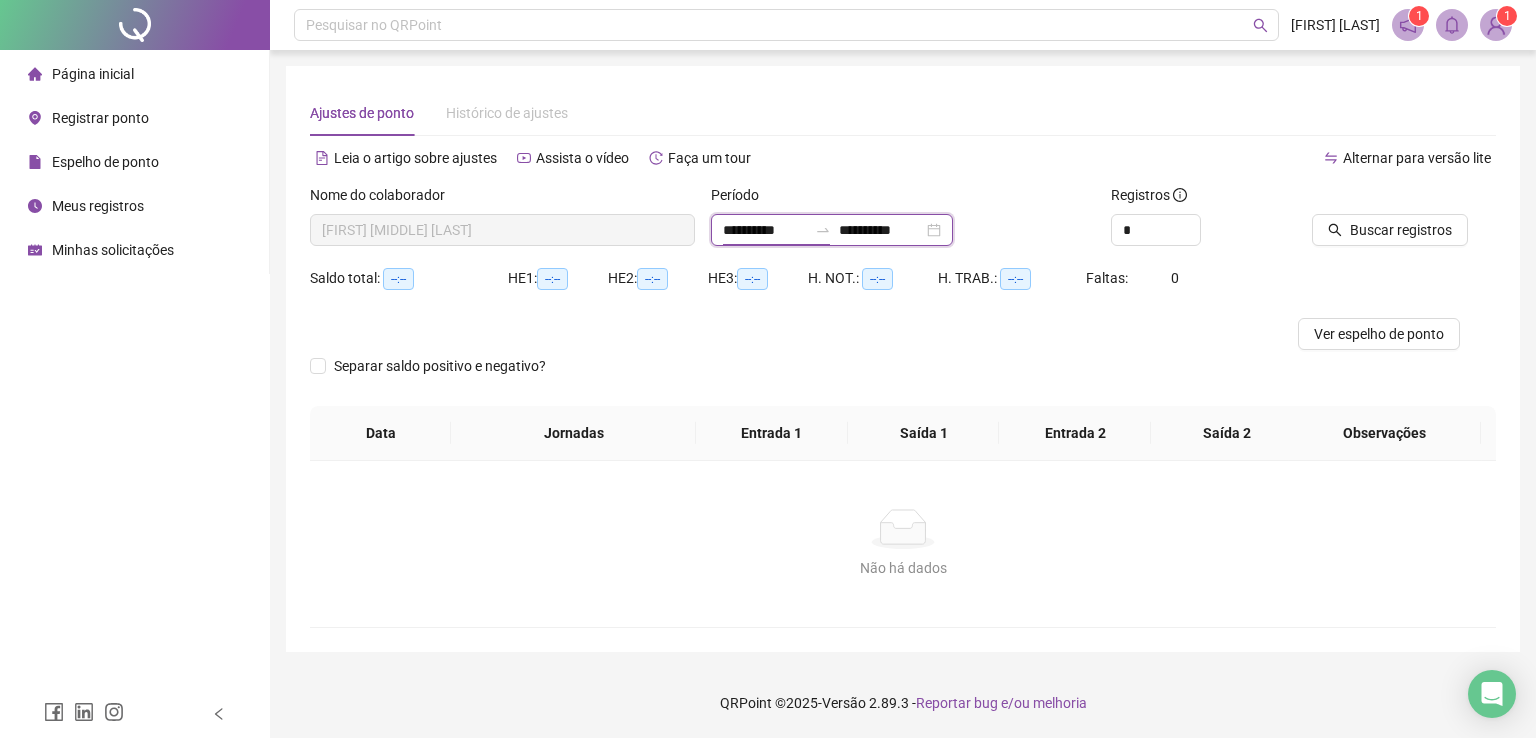 click on "**********" at bounding box center [881, 230] 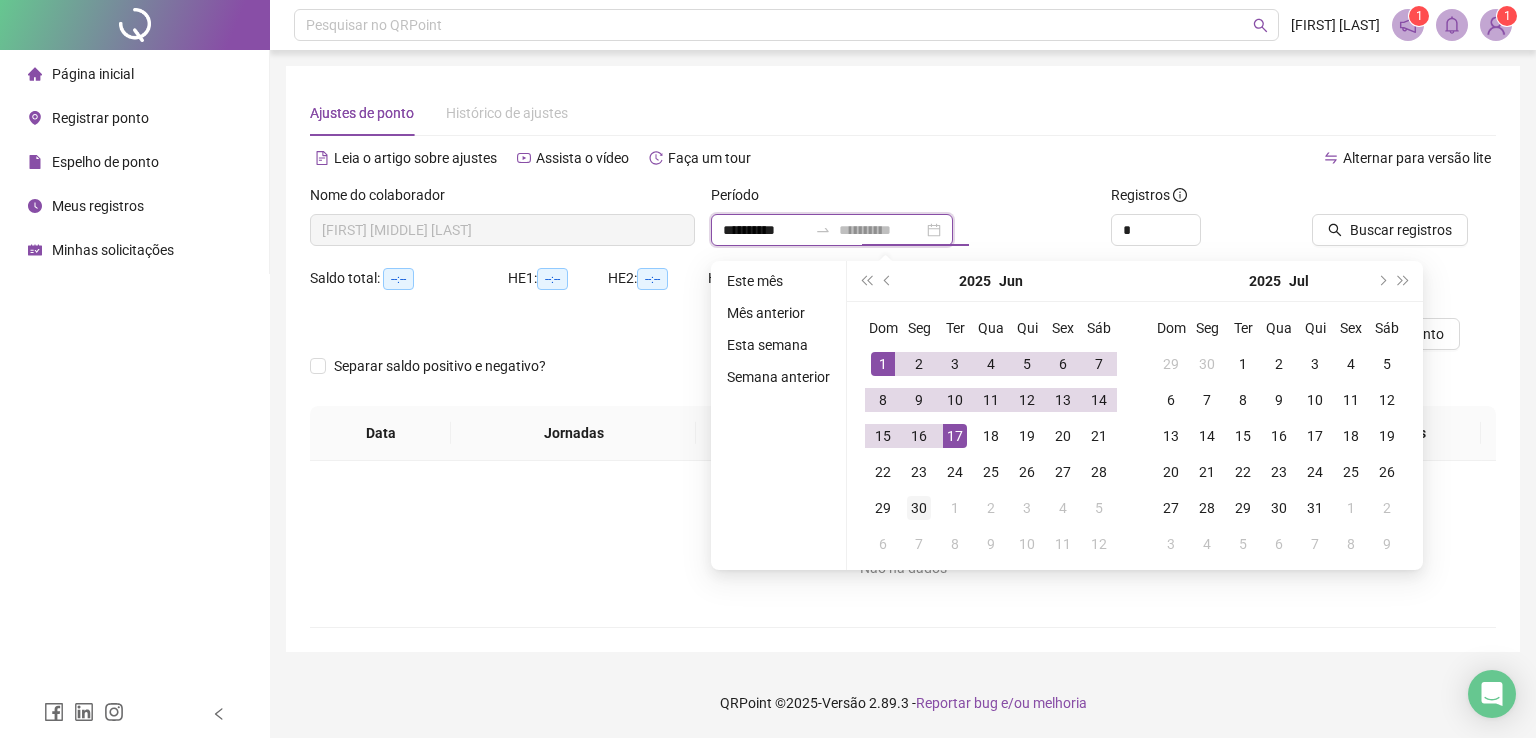 type on "**********" 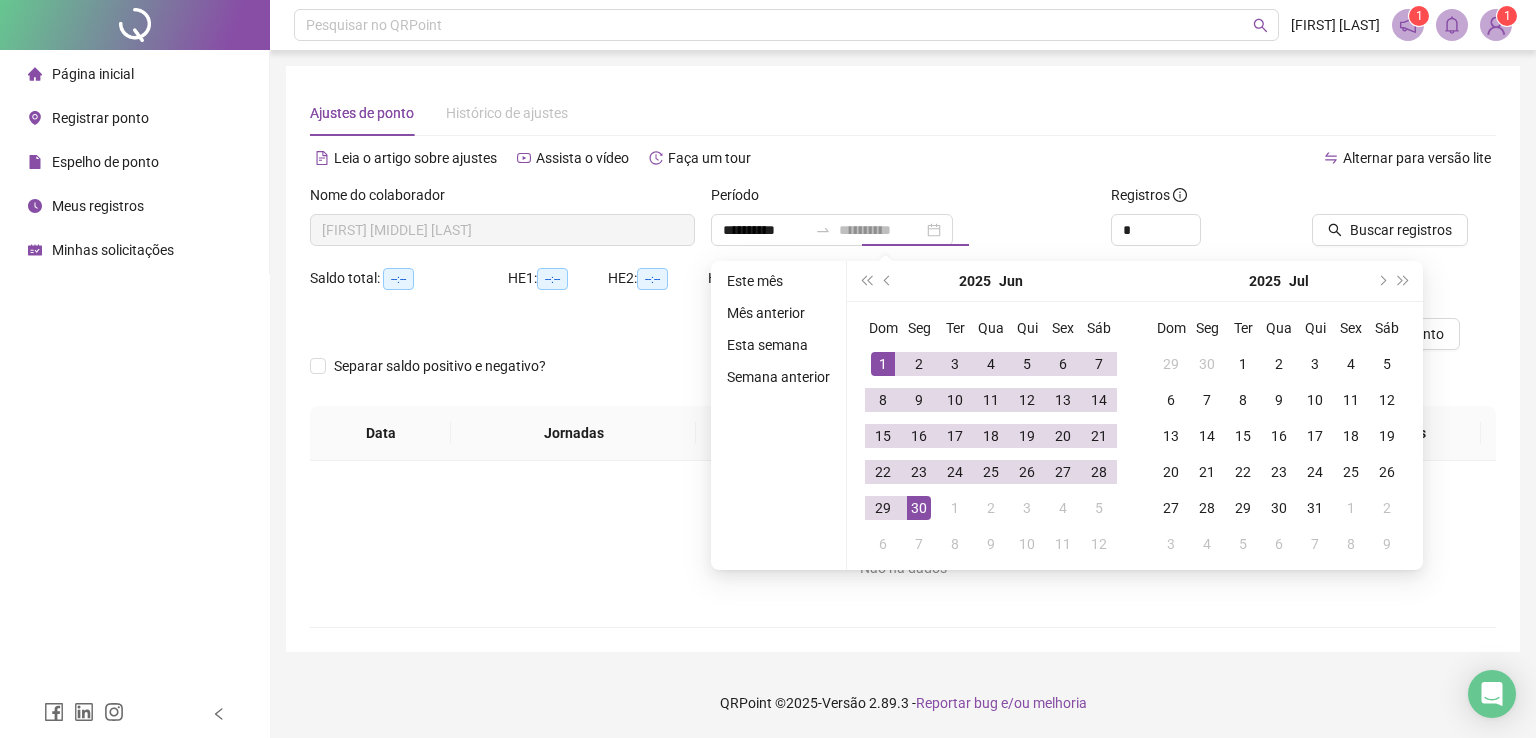 click on "30" at bounding box center [919, 508] 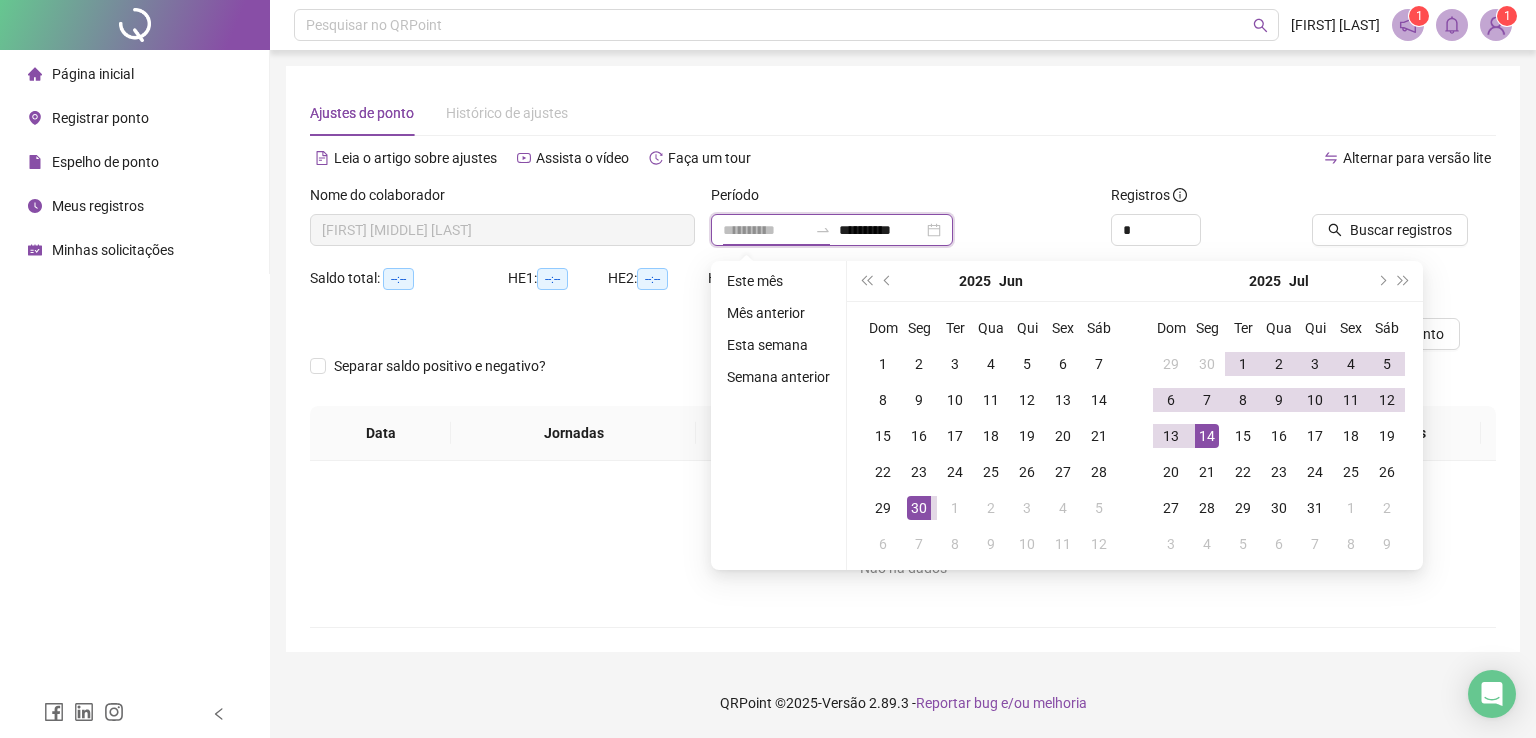 type on "**********" 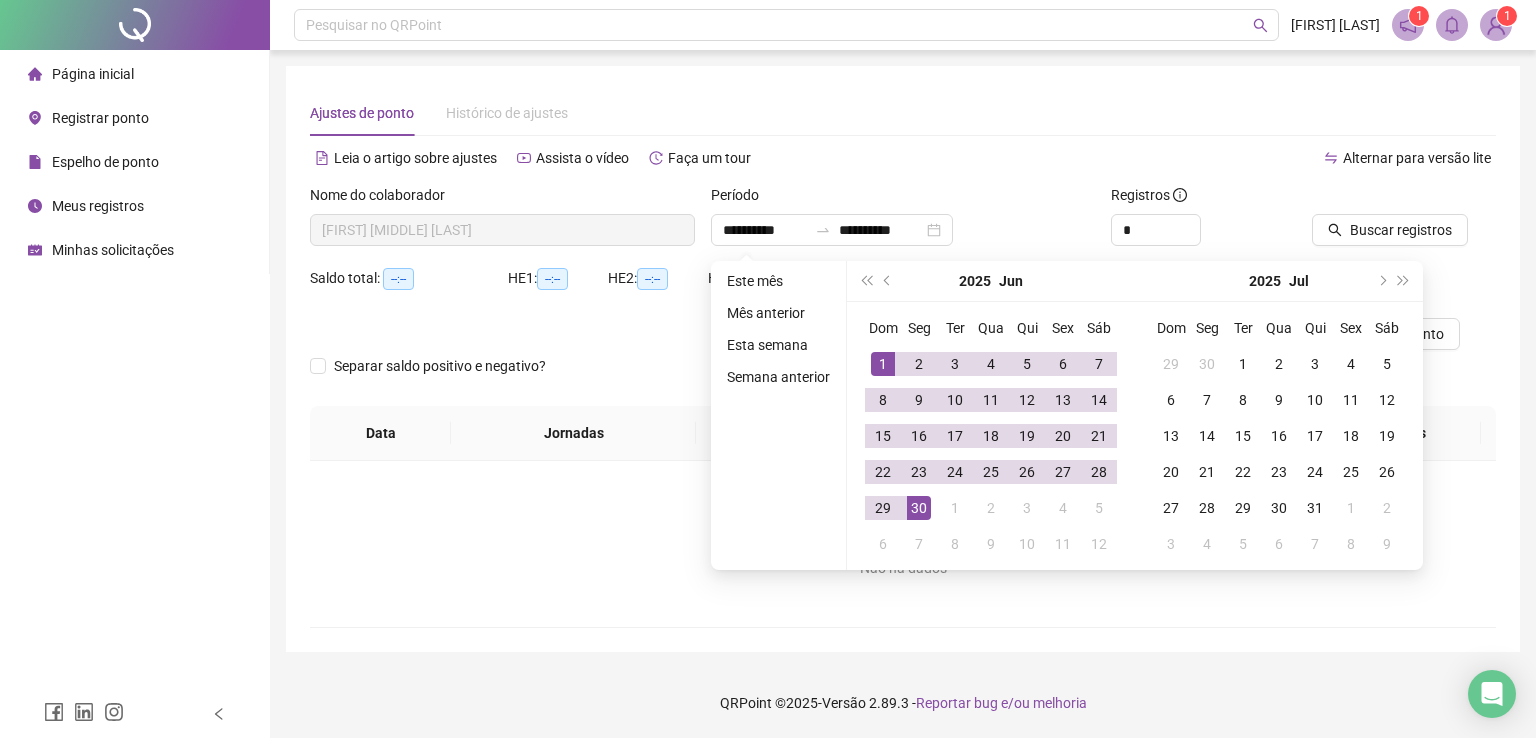 click on "**********" at bounding box center [903, 359] 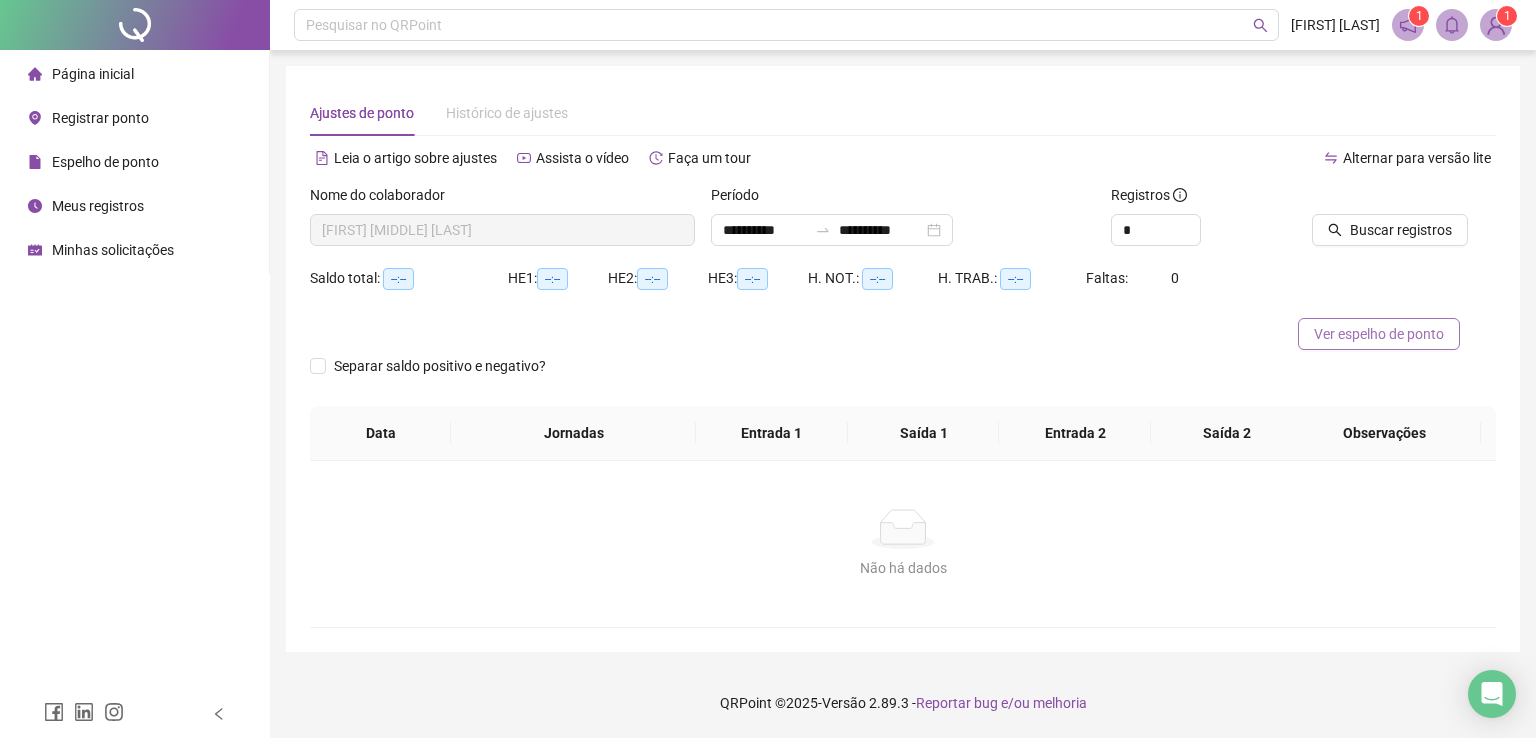 click on "Ver espelho de ponto" at bounding box center (1379, 334) 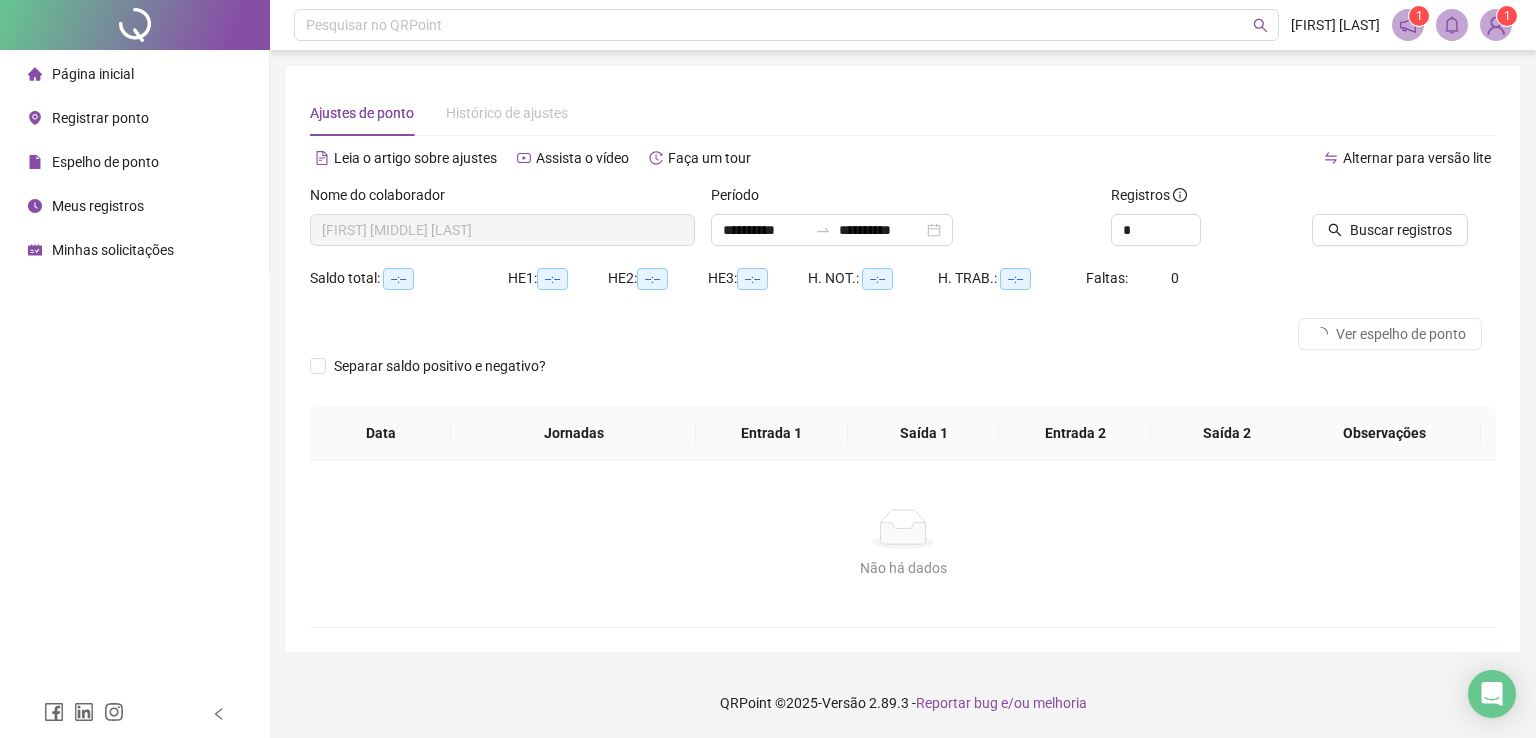 click 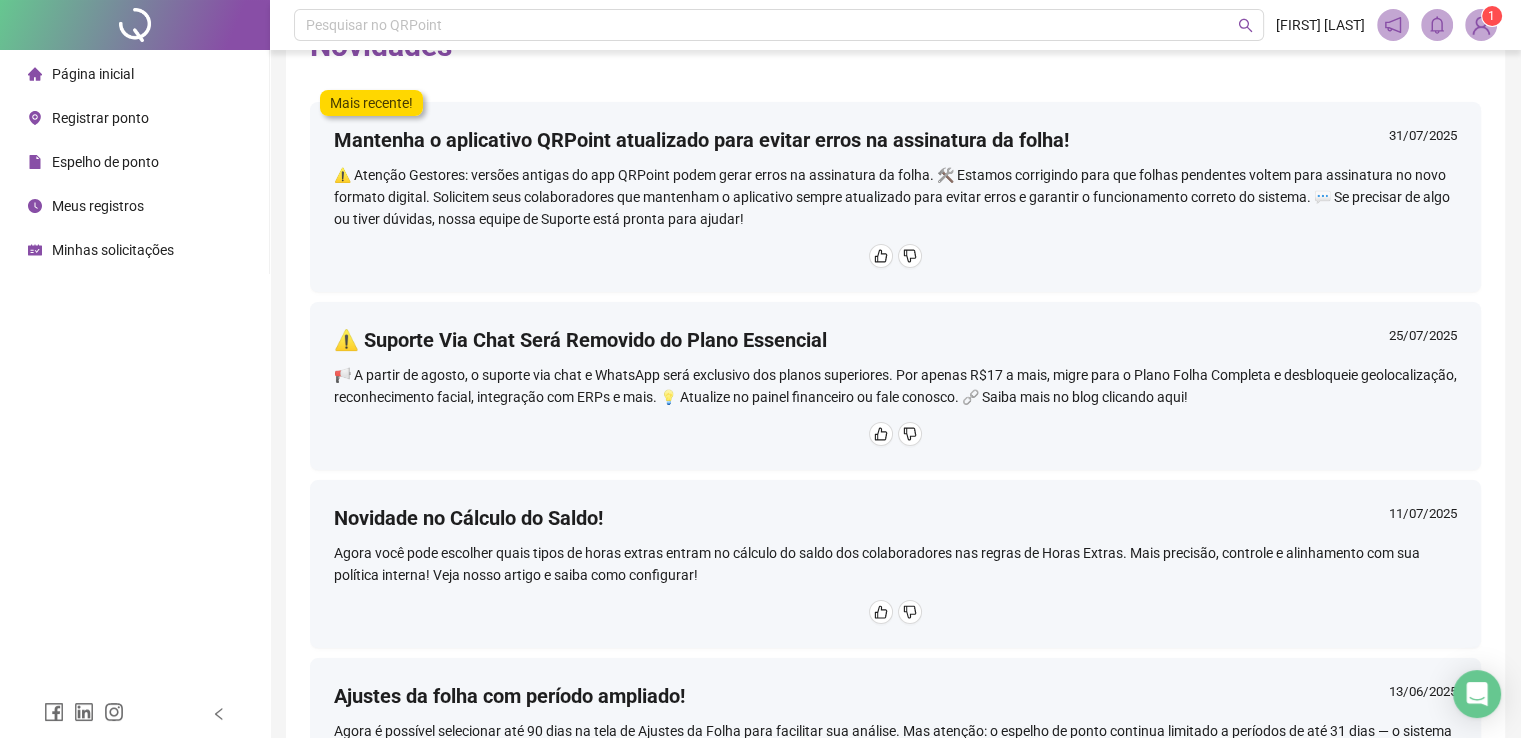 scroll, scrollTop: 100, scrollLeft: 0, axis: vertical 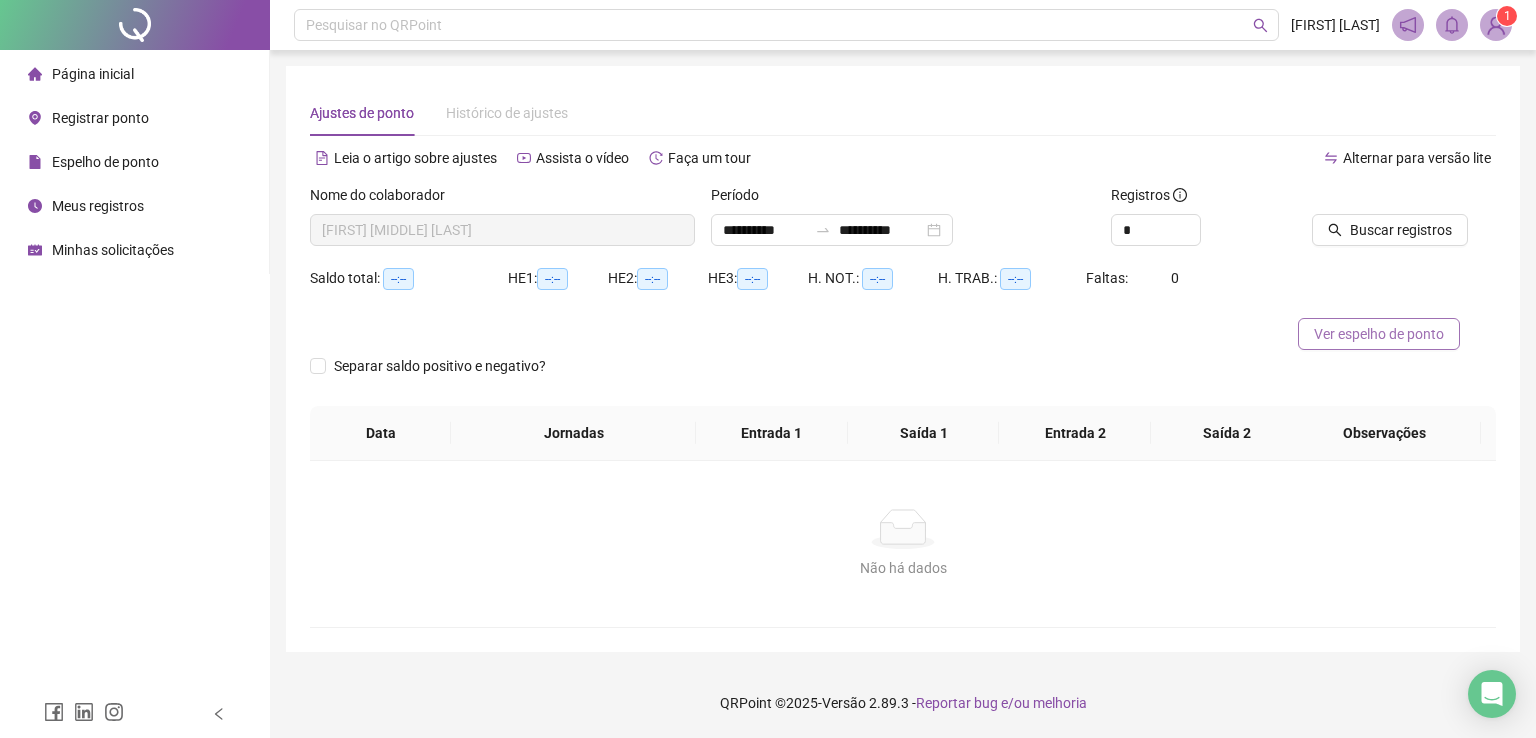 click on "Ver espelho de ponto" at bounding box center [1379, 334] 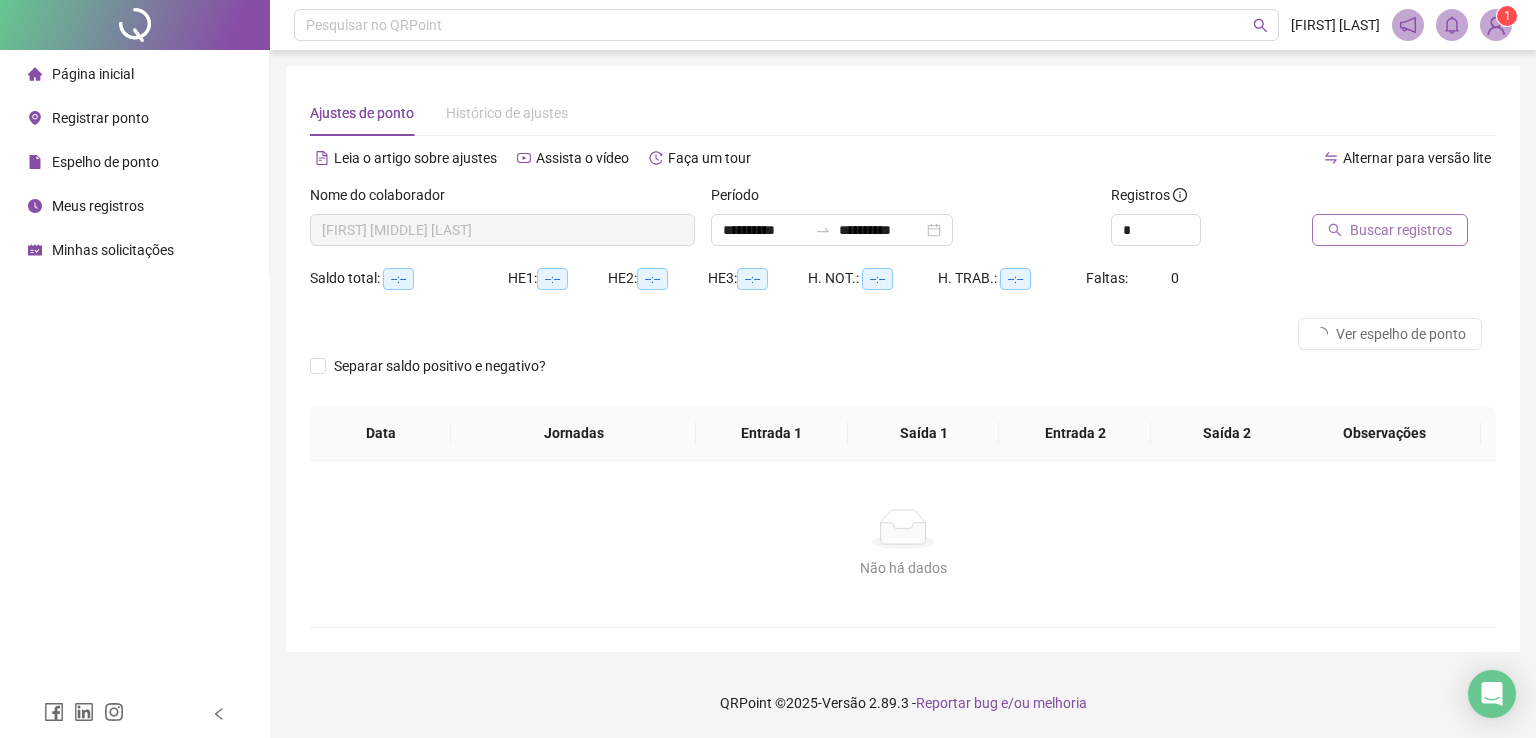 click on "Buscar registros" at bounding box center [1401, 230] 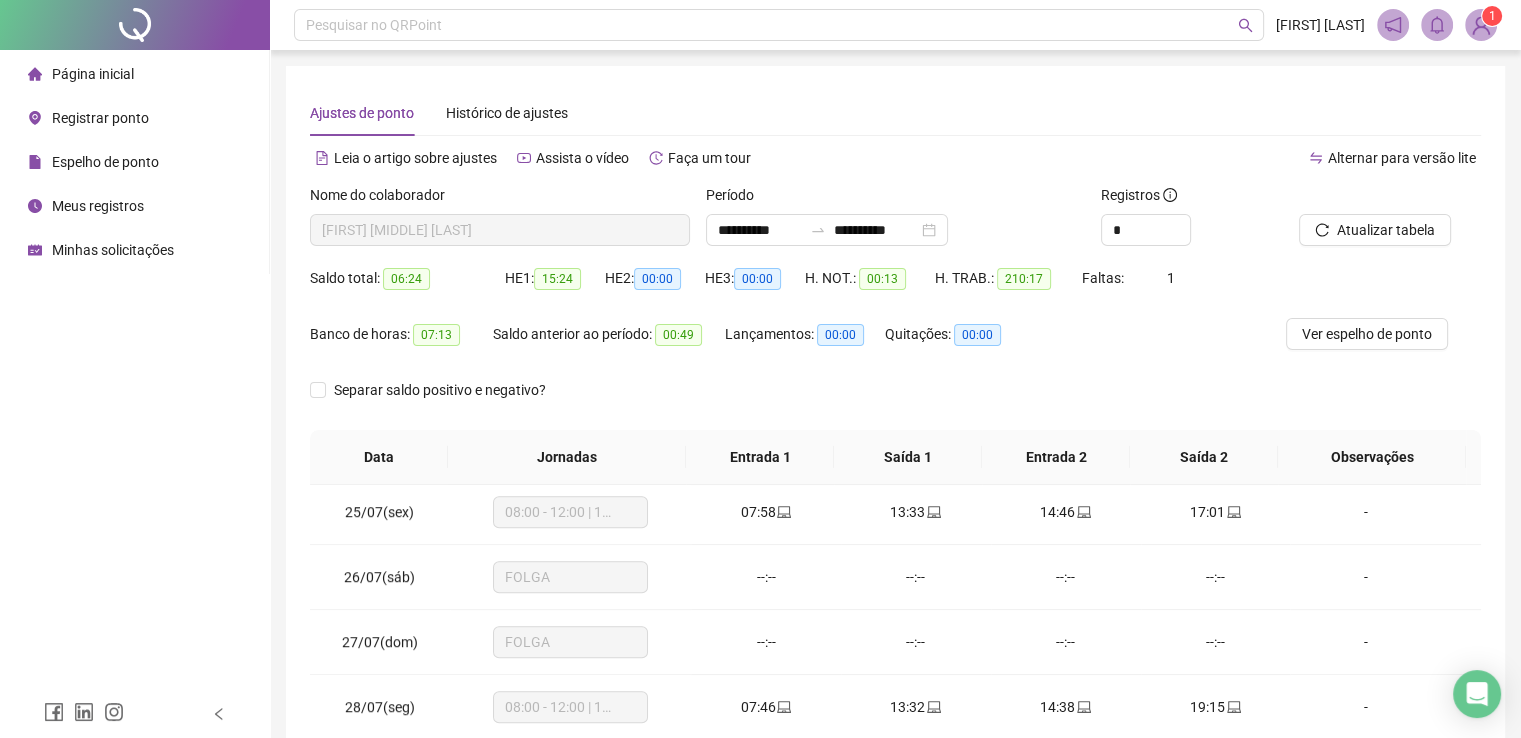 scroll, scrollTop: 1581, scrollLeft: 0, axis: vertical 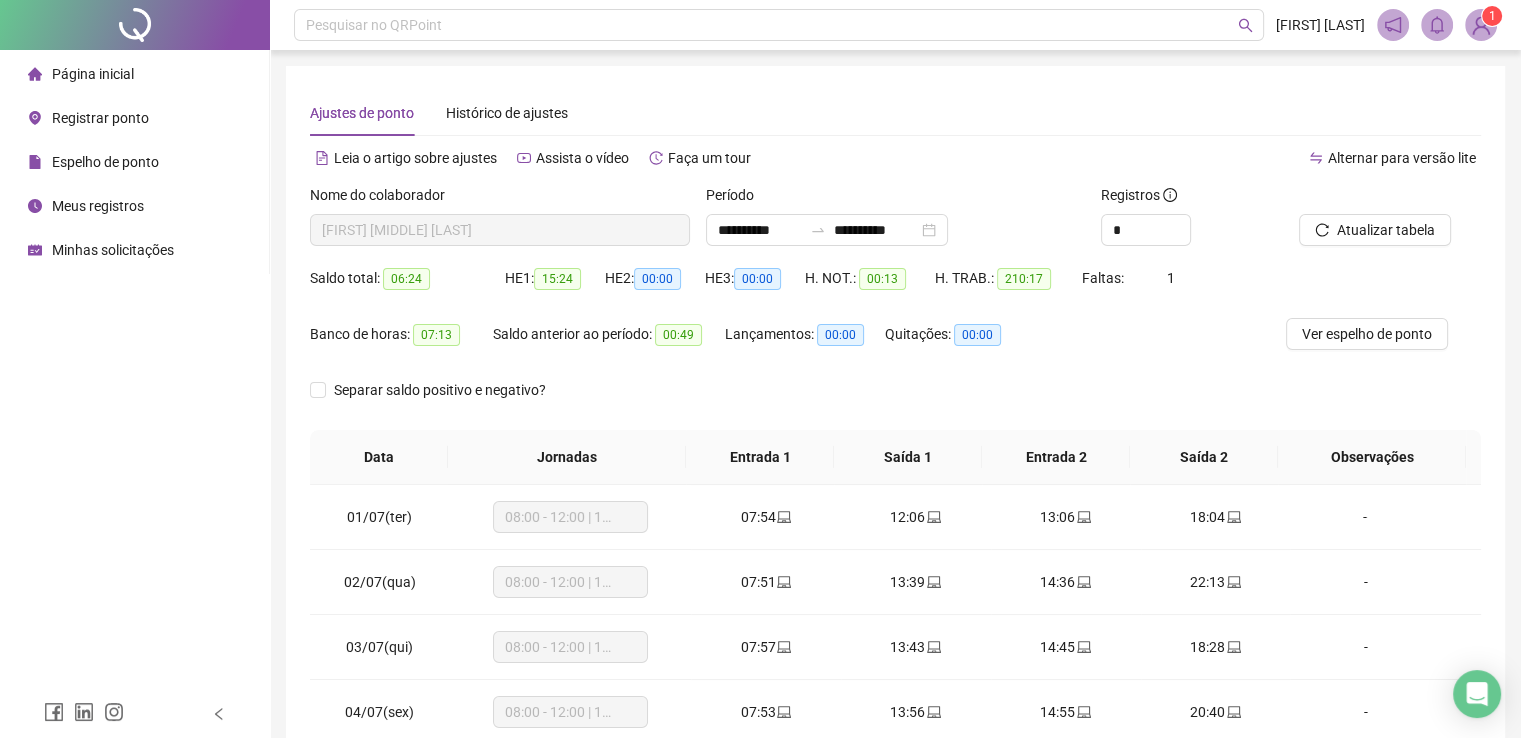 drag, startPoint x: 1172, startPoint y: 340, endPoint x: 1262, endPoint y: 349, distance: 90.44888 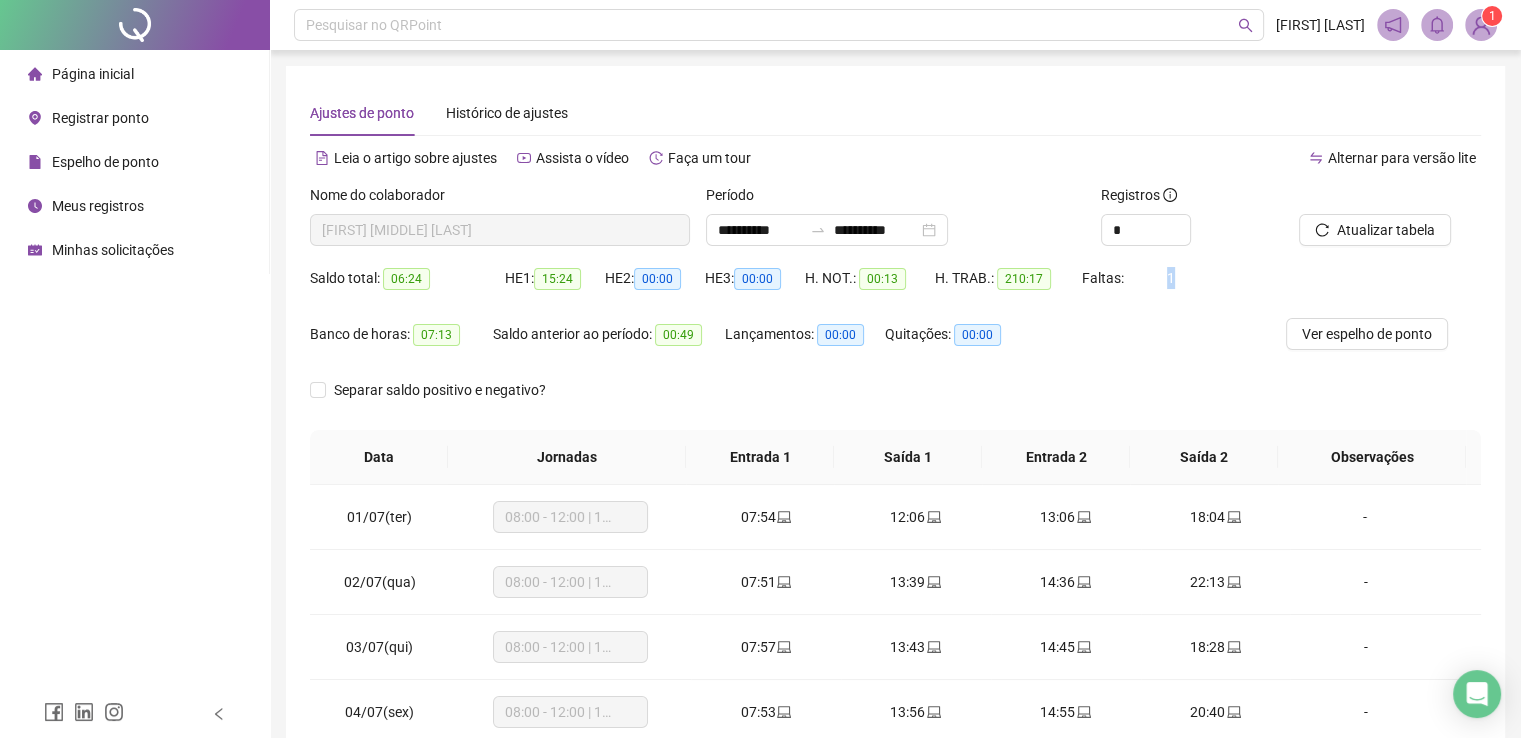 click on "Faltas:   1" at bounding box center [1131, 278] 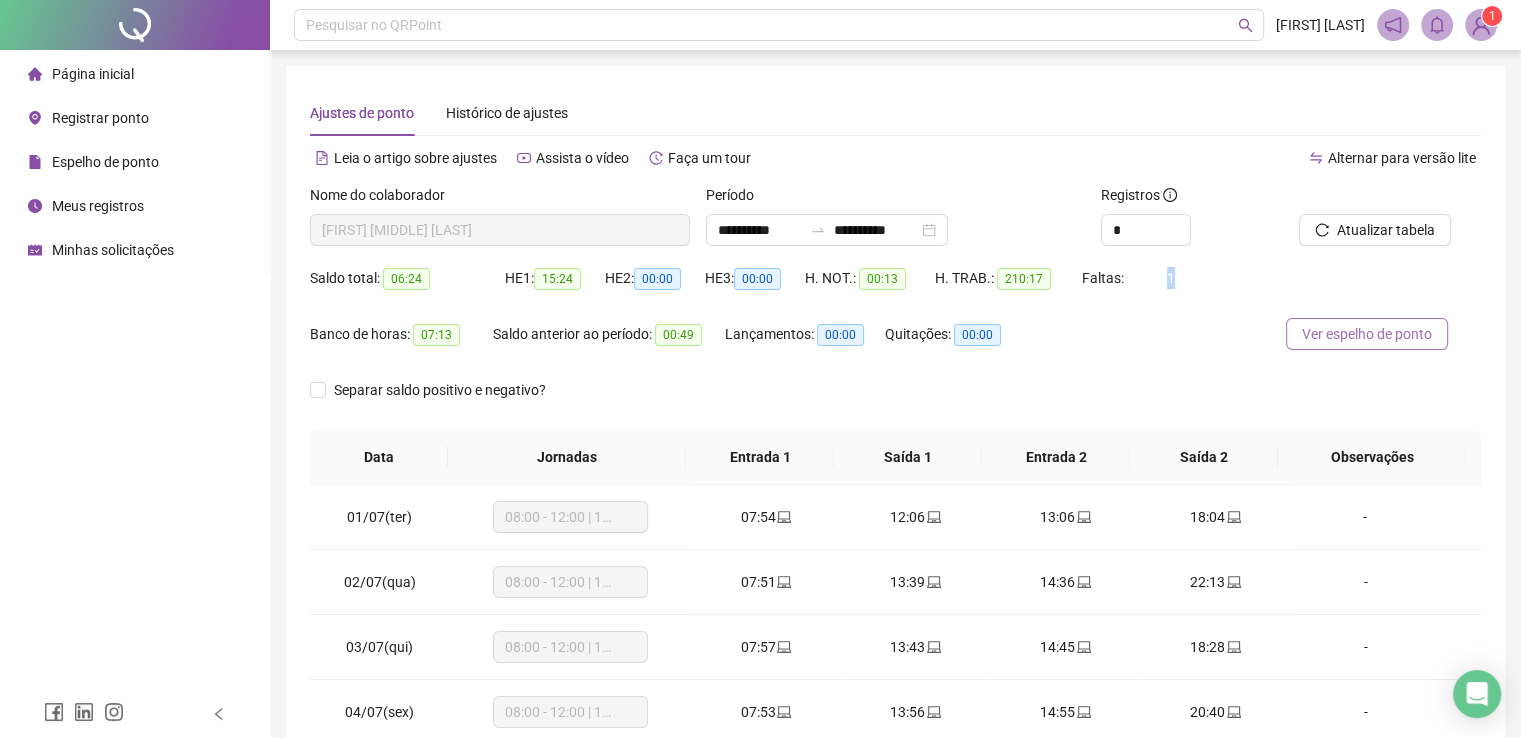 click on "Ver espelho de ponto" at bounding box center [1367, 334] 